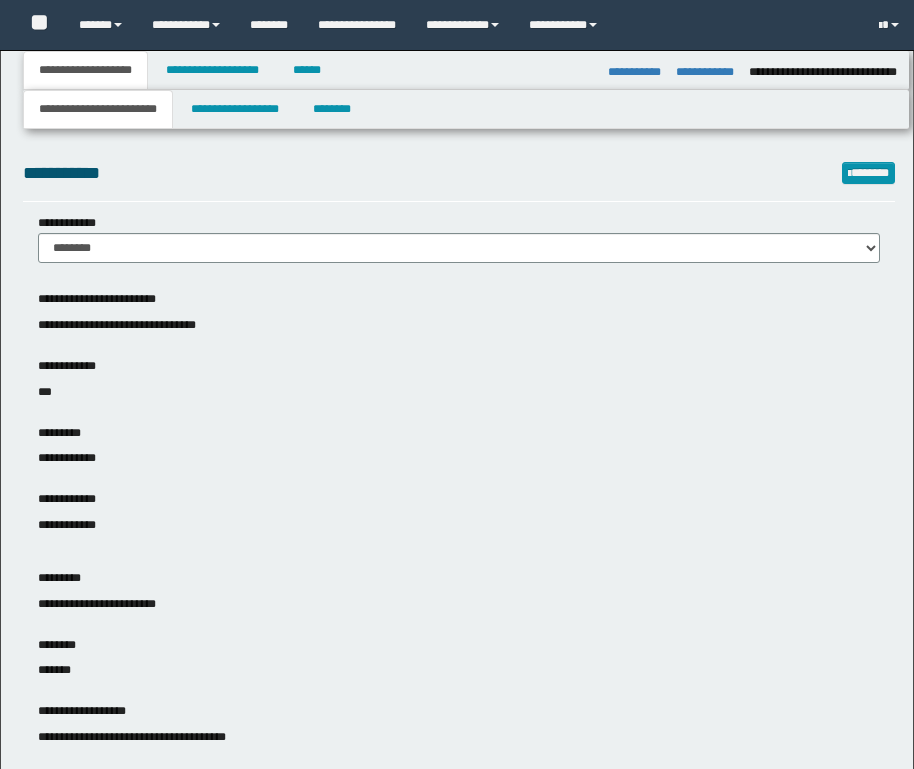 select on "*" 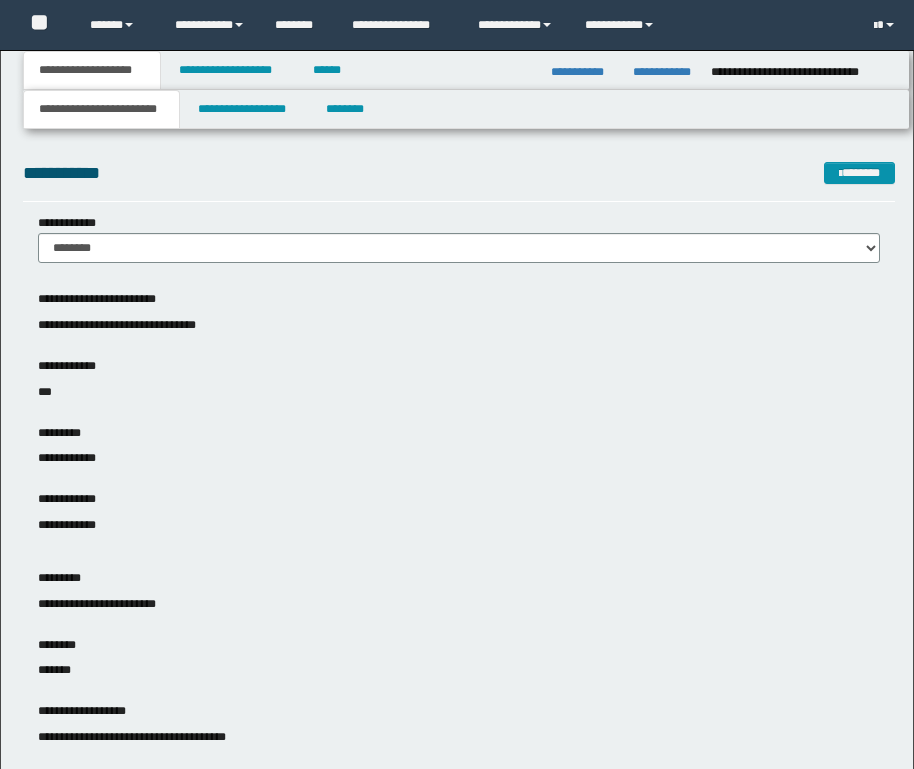 scroll, scrollTop: 0, scrollLeft: 0, axis: both 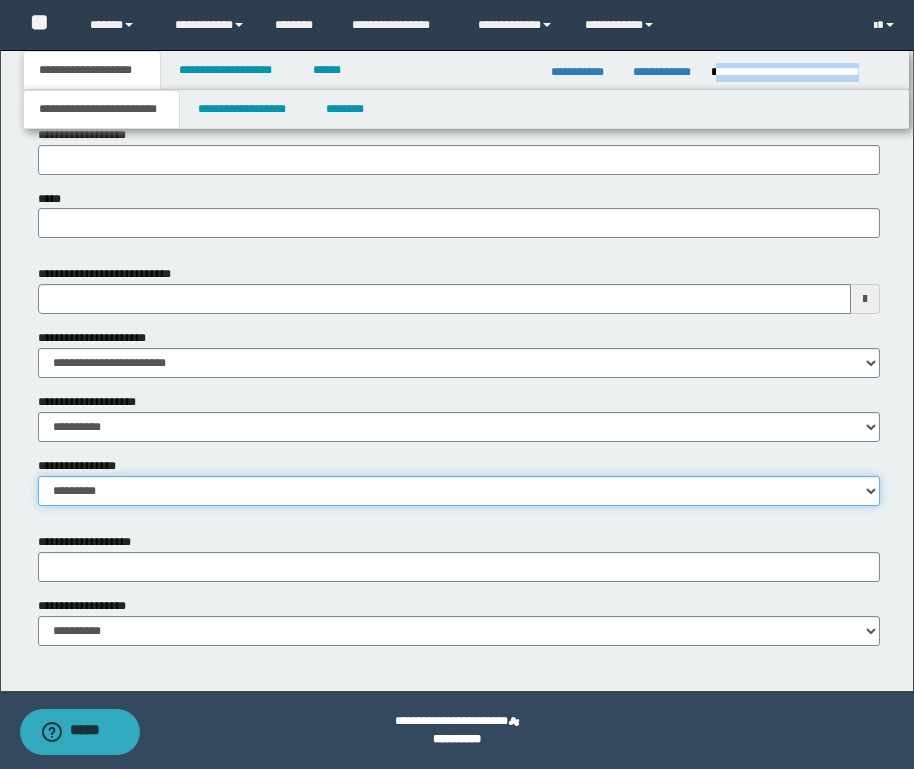 click on "**********" at bounding box center (459, 491) 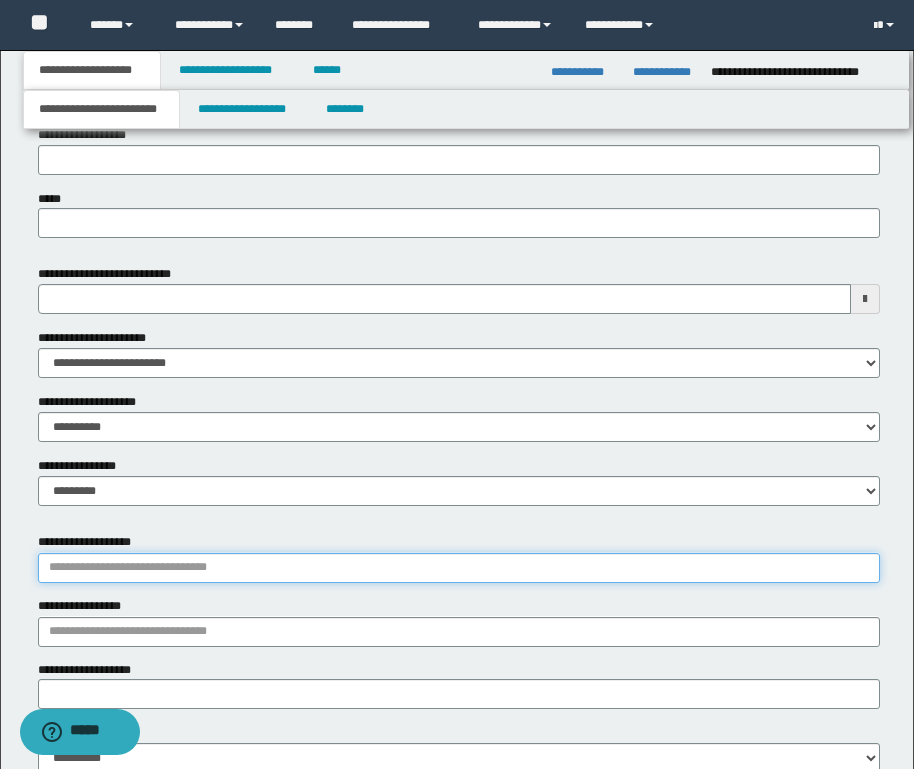 click on "**********" at bounding box center [459, 568] 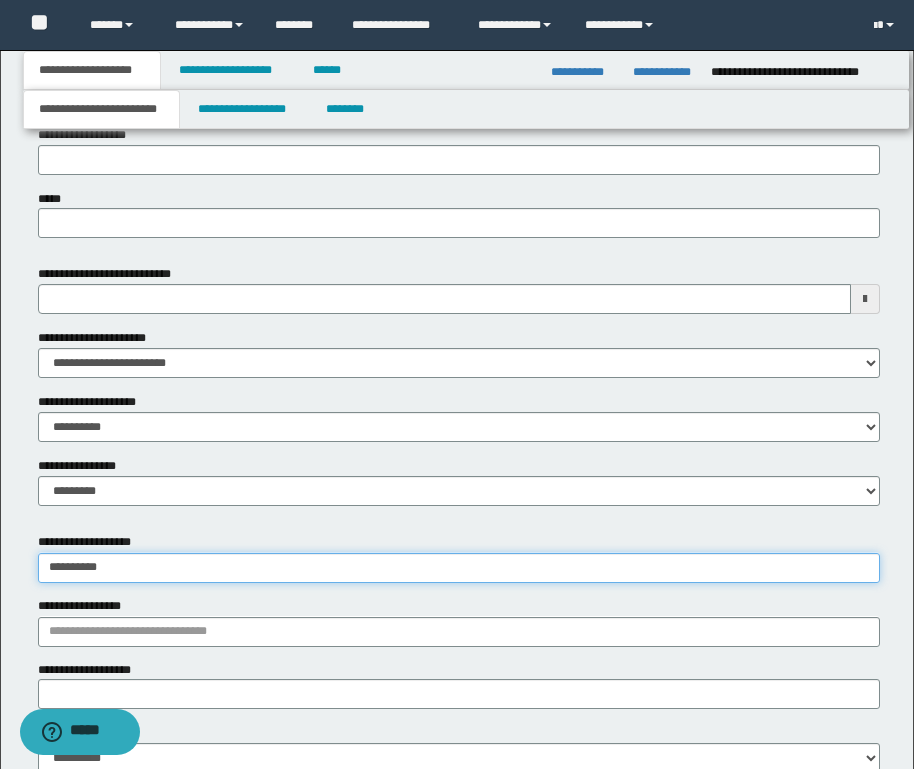 type on "*********" 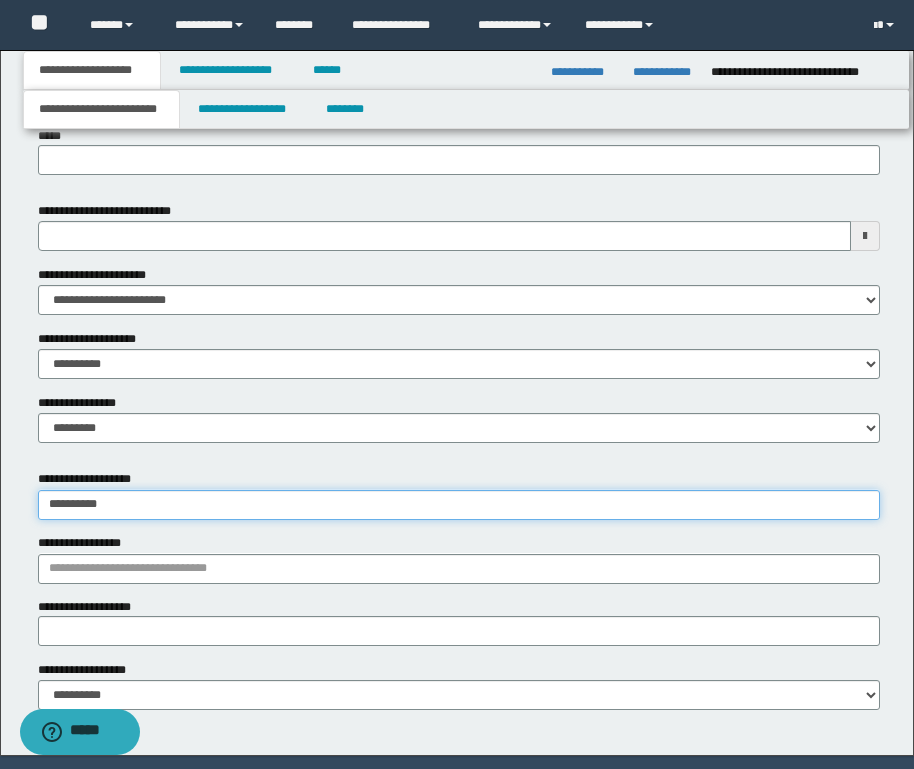 scroll, scrollTop: 1023, scrollLeft: 0, axis: vertical 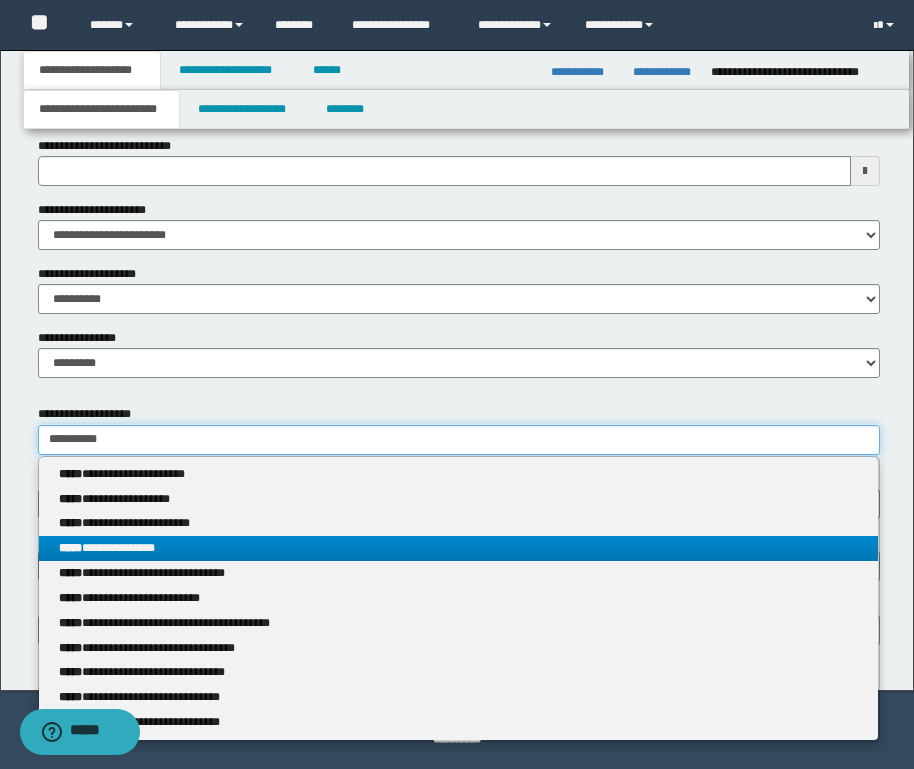 type on "*********" 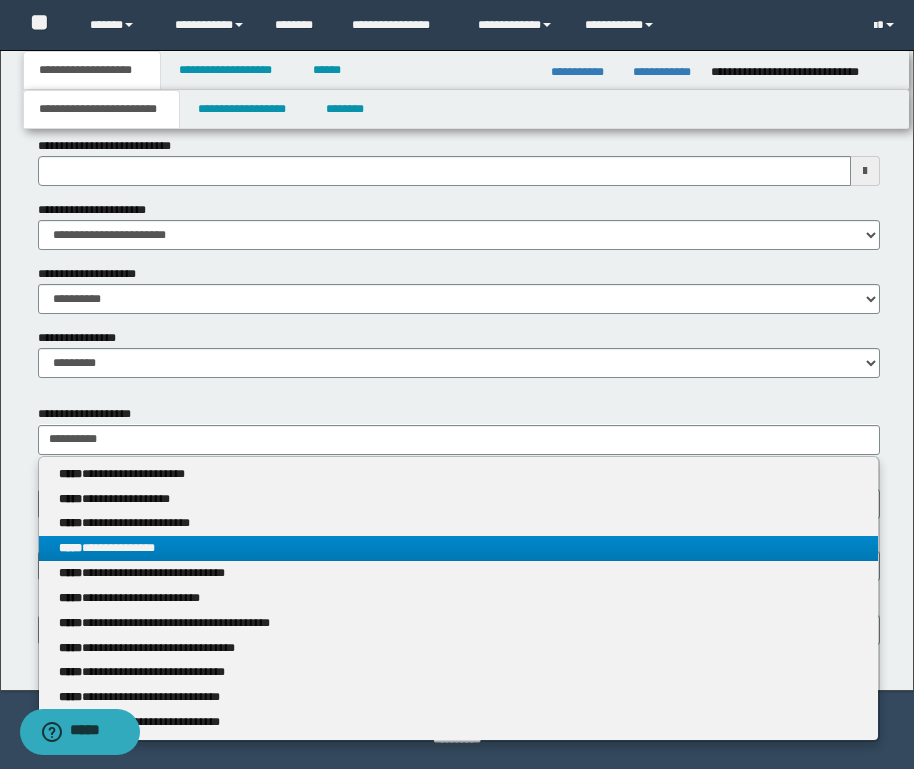 click on "**********" at bounding box center [458, 548] 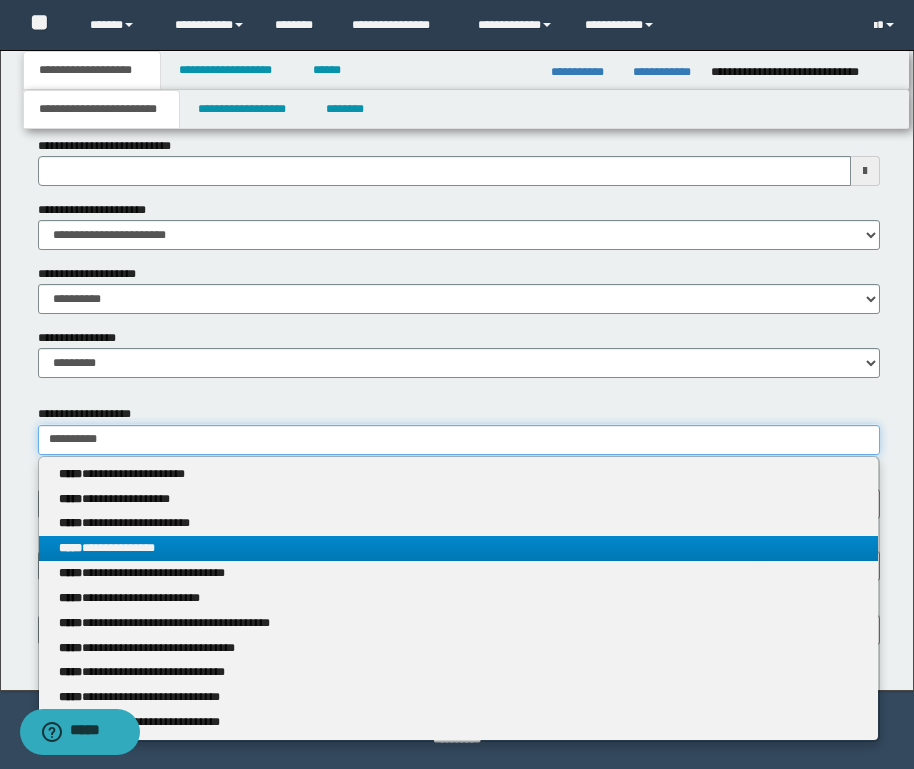 type 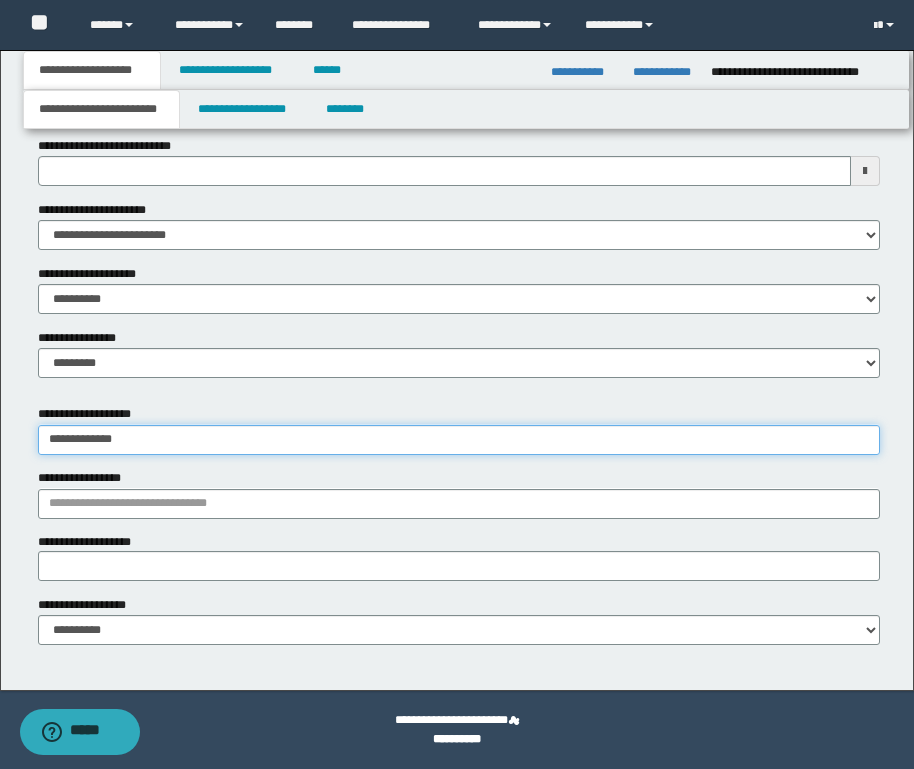 type on "**********" 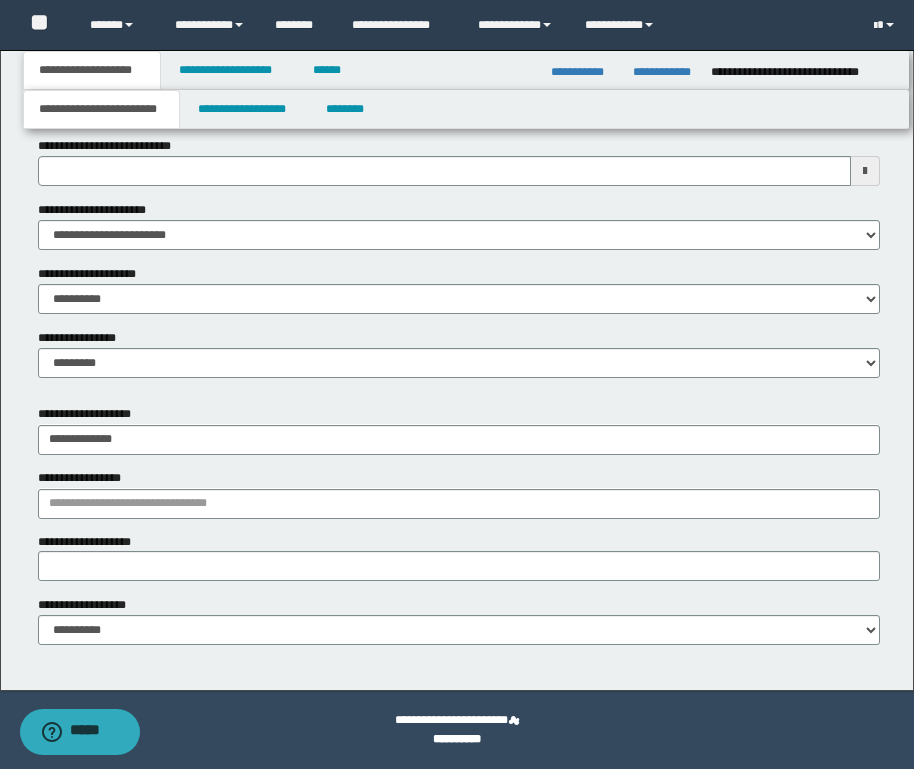click on "**********" at bounding box center (0, 0) 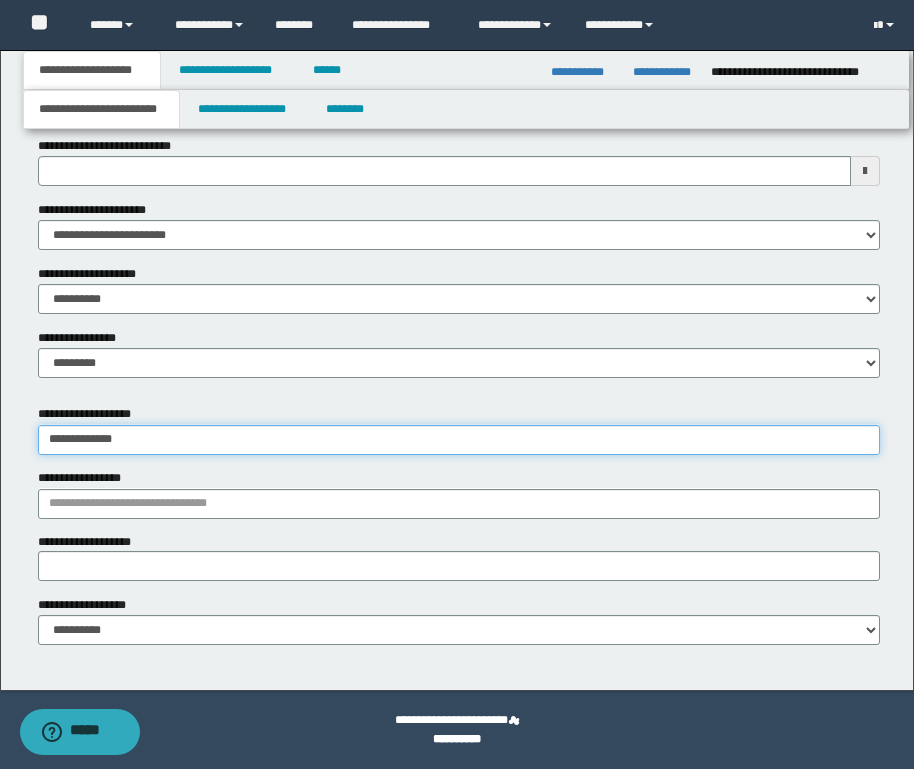type 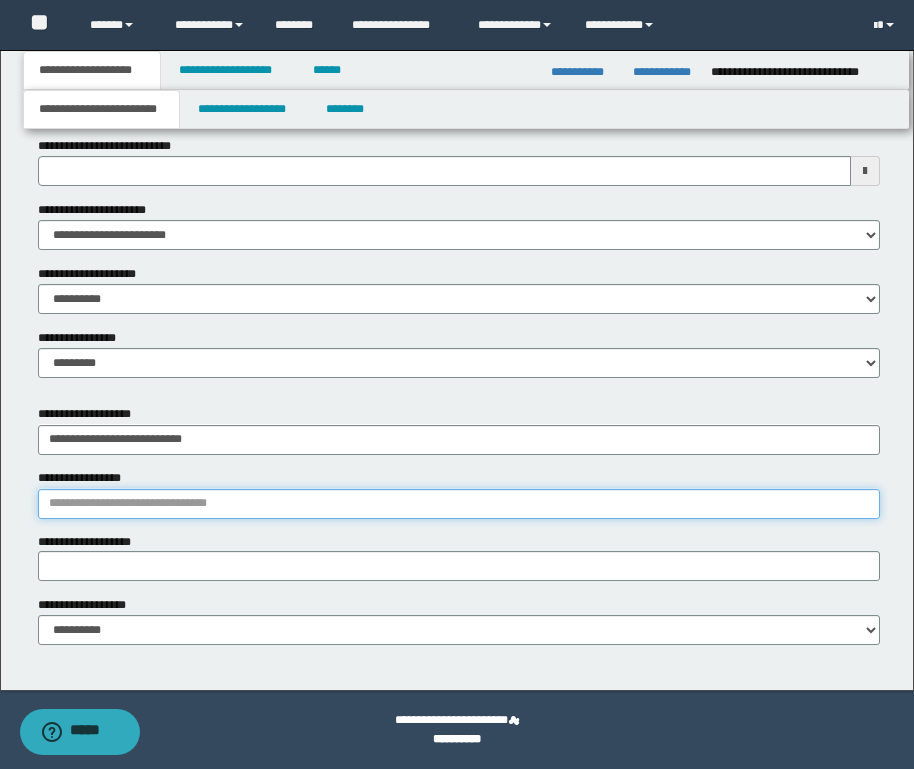 click on "**********" at bounding box center (459, 504) 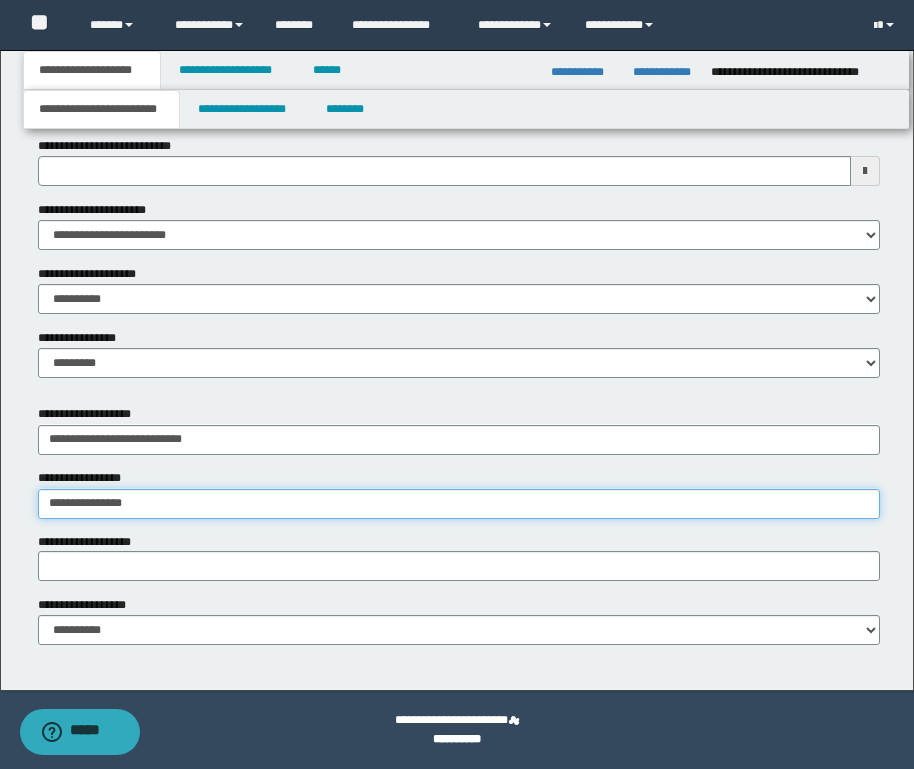 type on "**********" 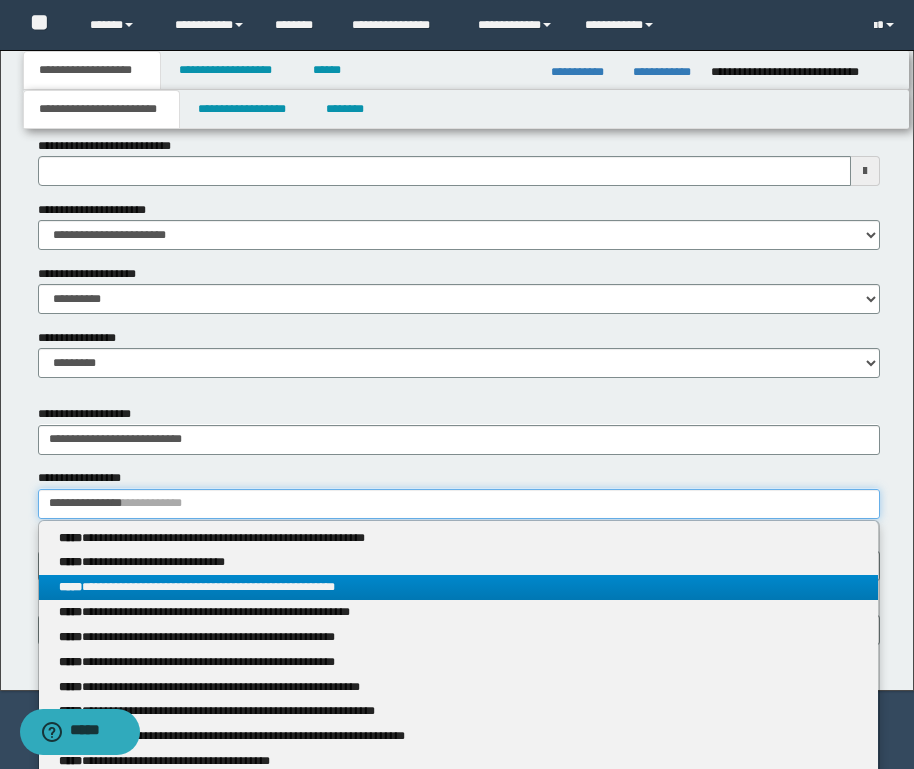 type on "**********" 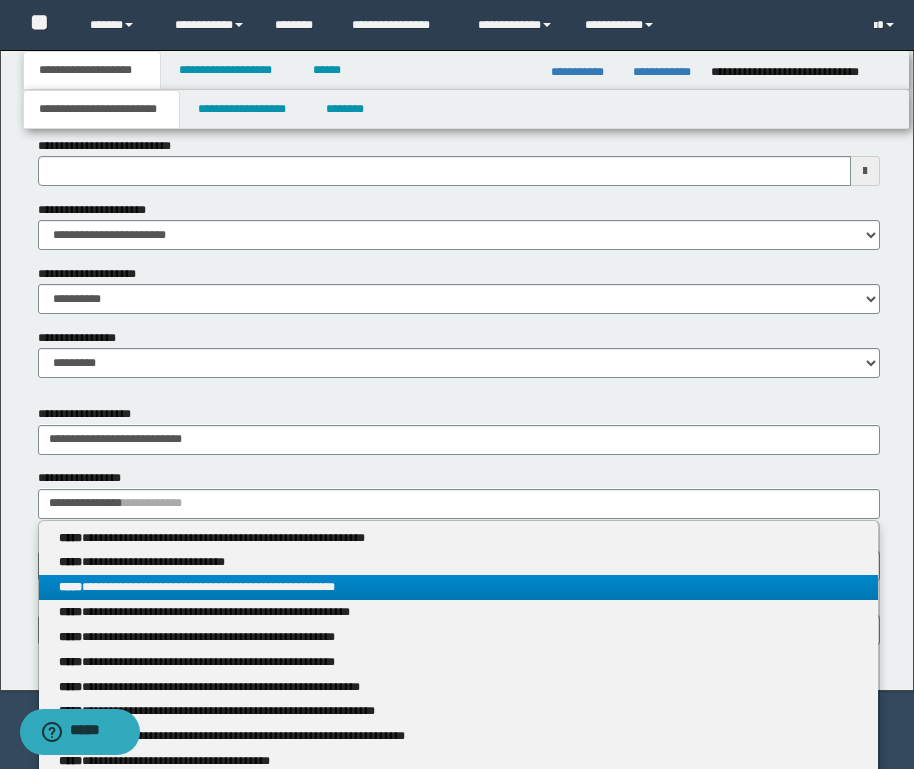 click on "**********" at bounding box center (458, 587) 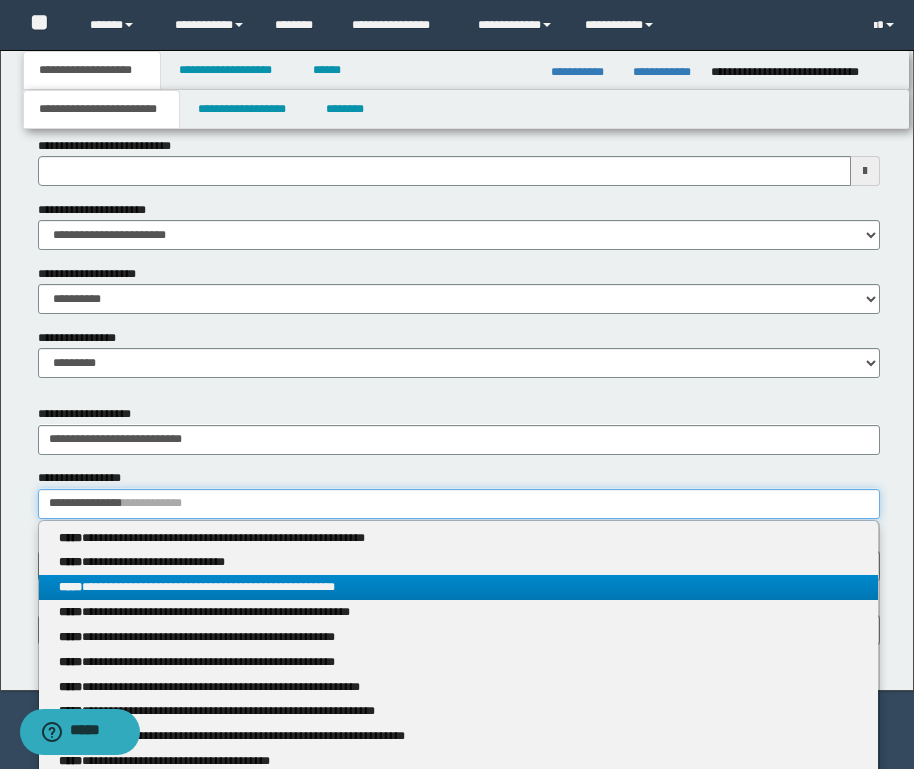 type 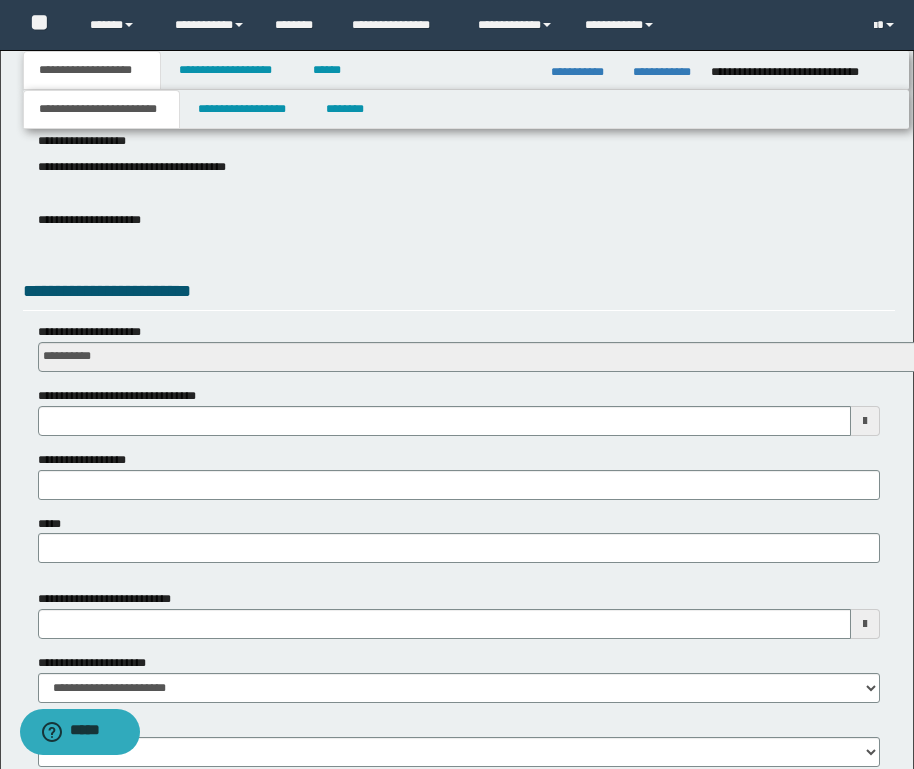 scroll, scrollTop: 523, scrollLeft: 0, axis: vertical 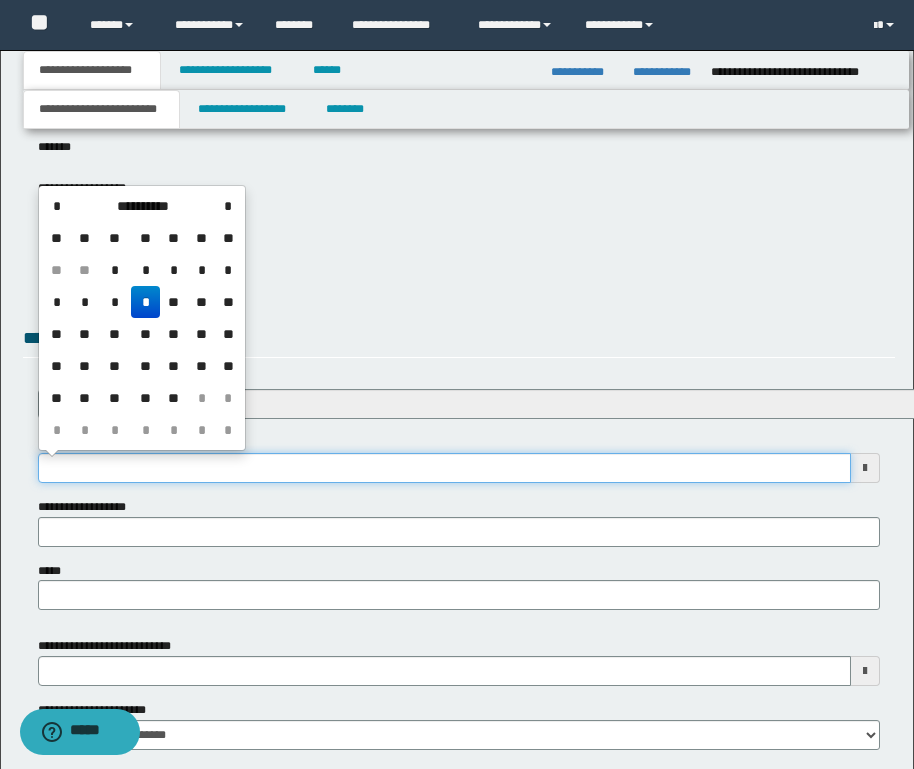 click on "**********" at bounding box center [444, 468] 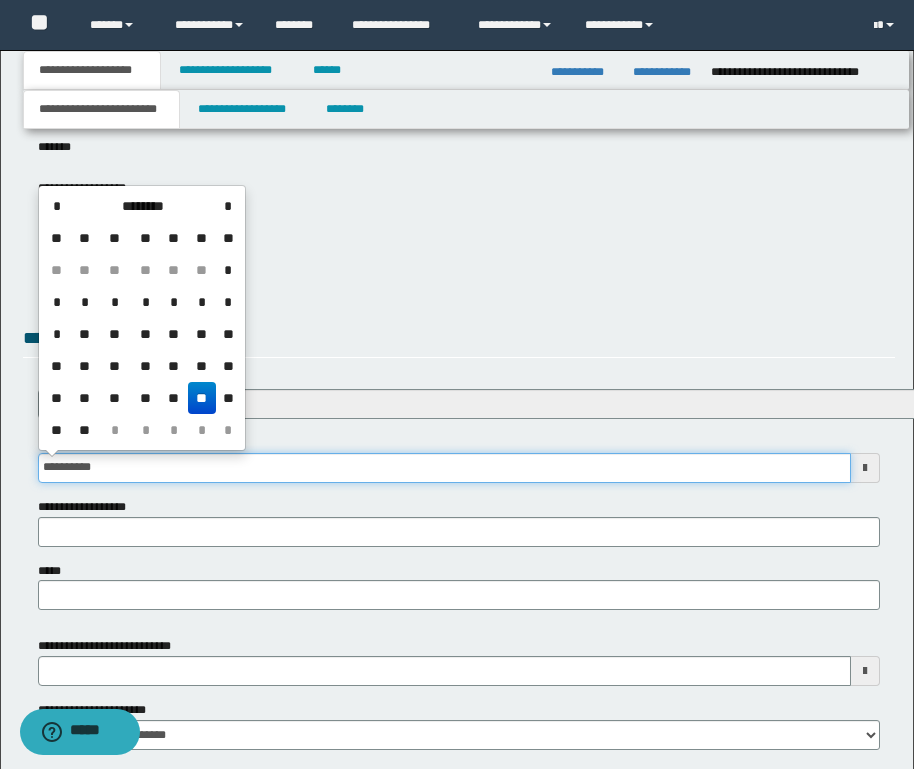 type on "**********" 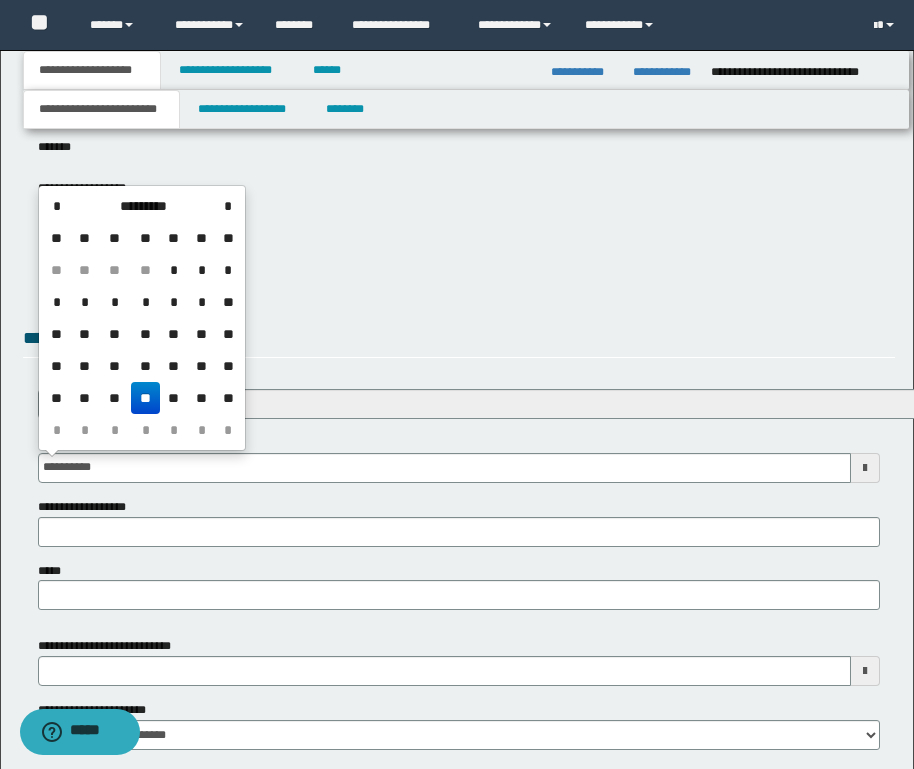 click on "**" at bounding box center [145, 398] 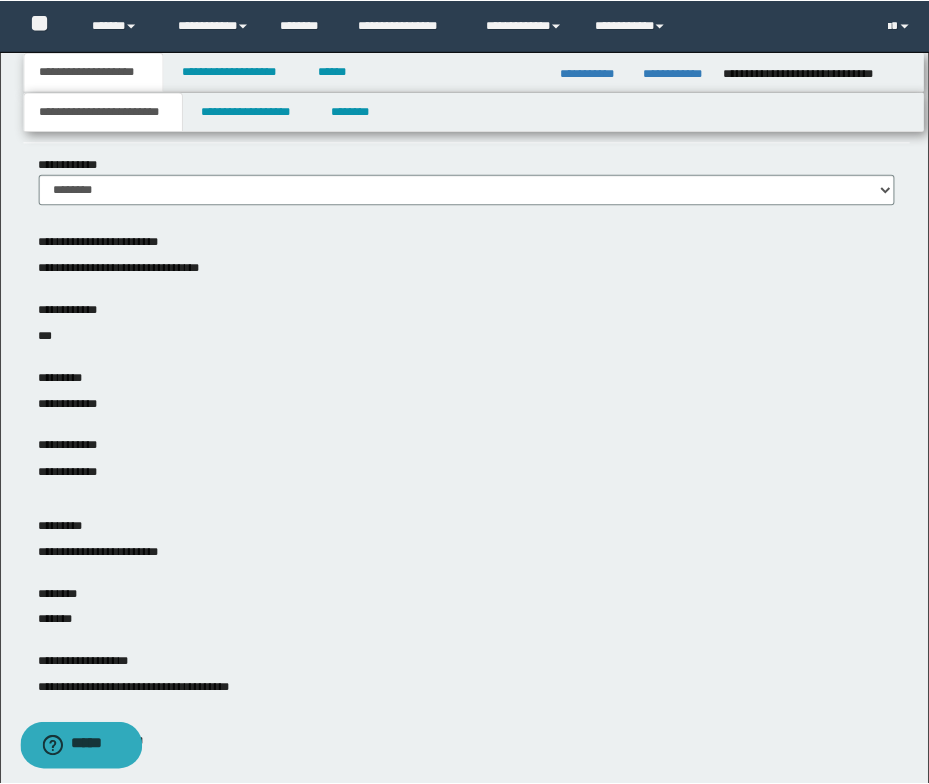 scroll, scrollTop: 0, scrollLeft: 0, axis: both 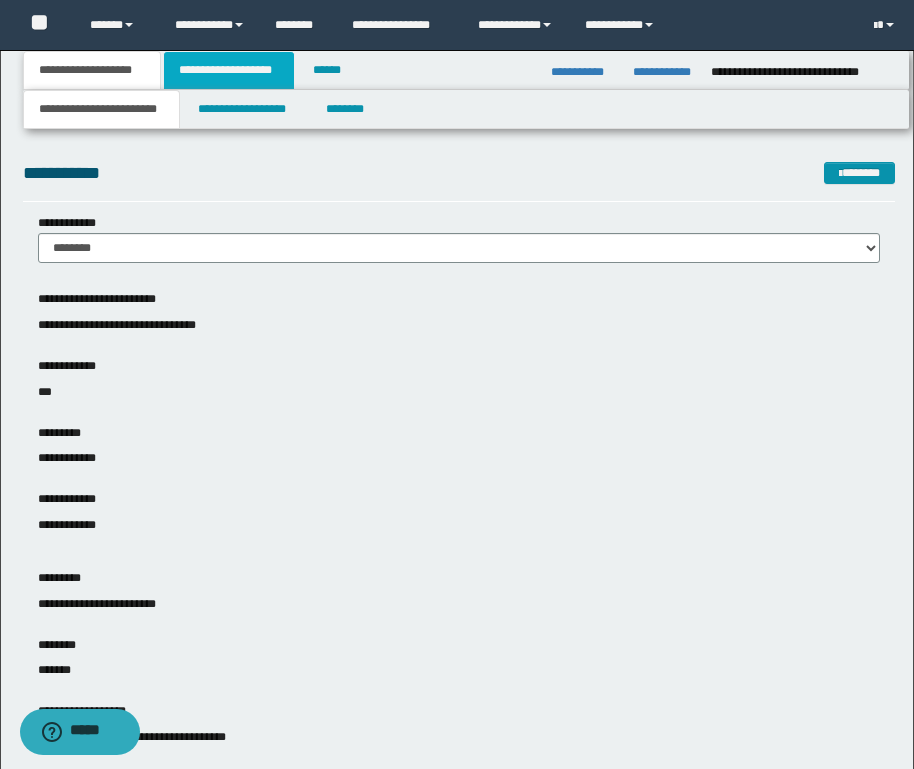 click on "**********" at bounding box center (229, 70) 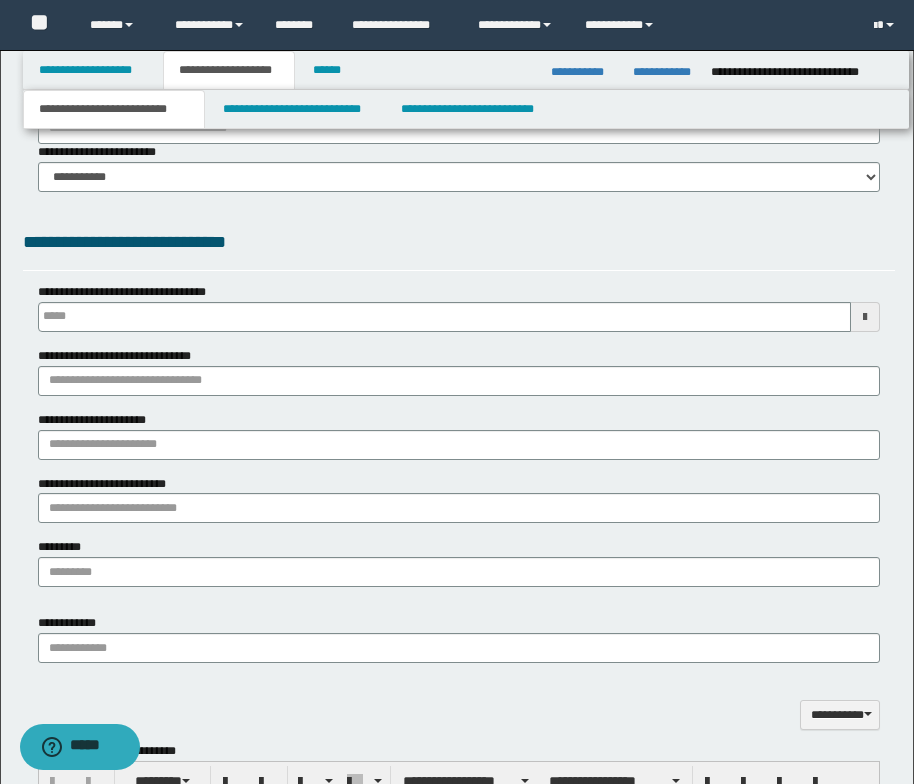 scroll, scrollTop: 200, scrollLeft: 0, axis: vertical 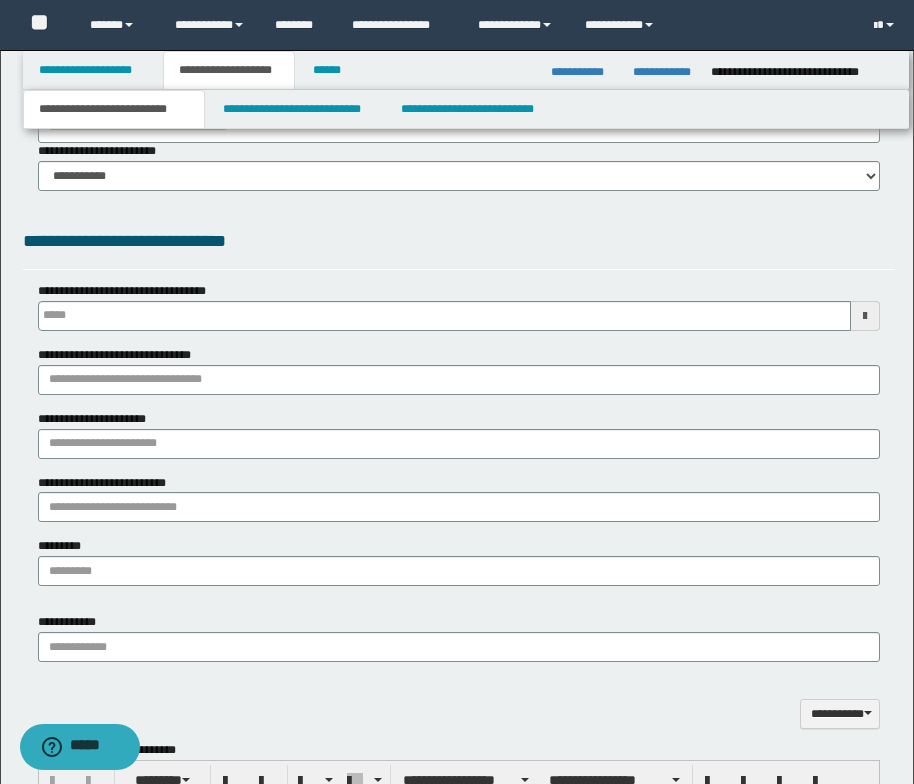type 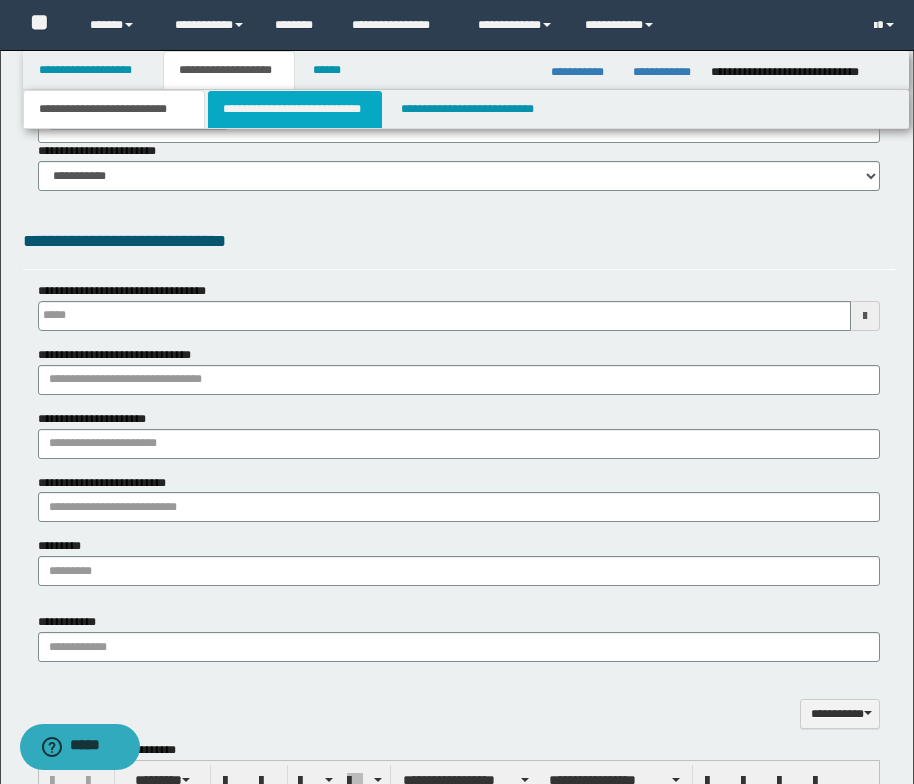 click on "**********" at bounding box center [295, 109] 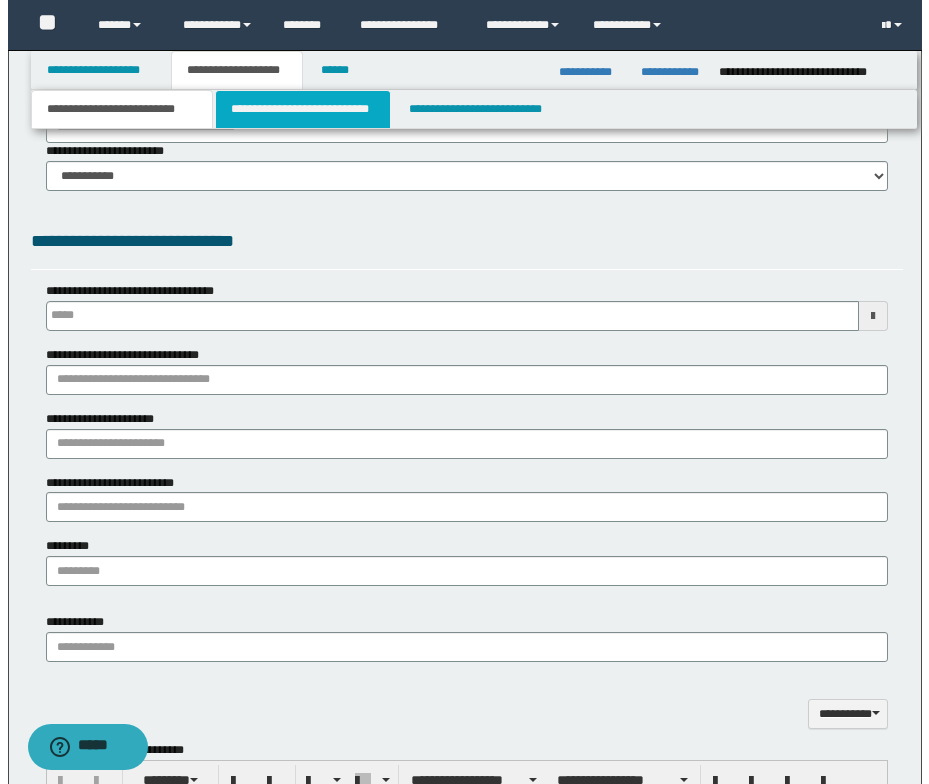 scroll, scrollTop: 0, scrollLeft: 0, axis: both 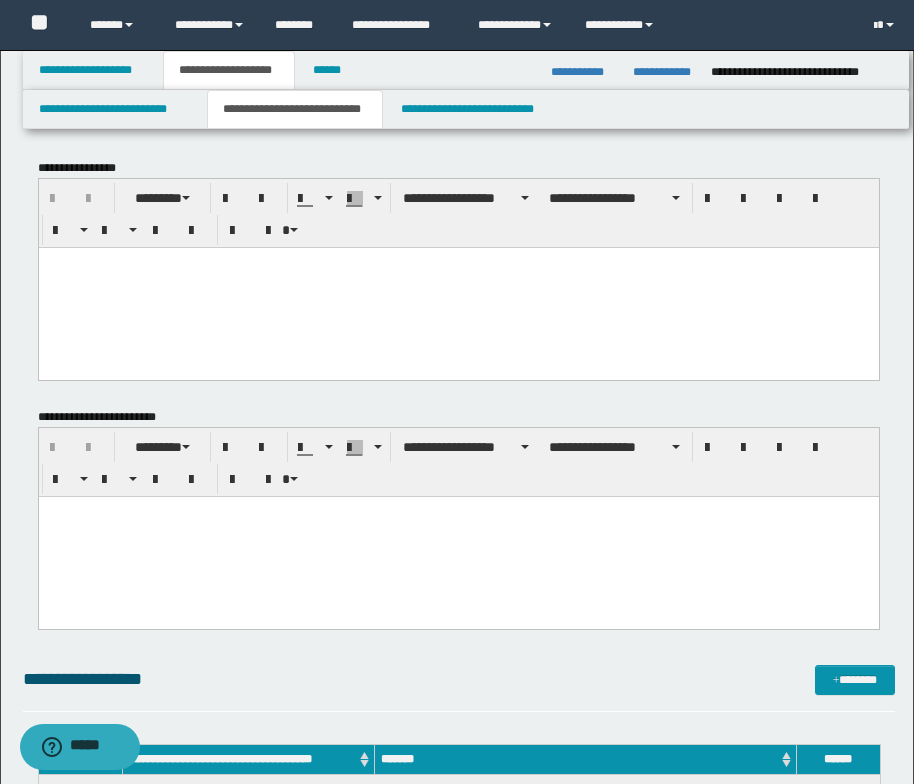 click at bounding box center [458, 262] 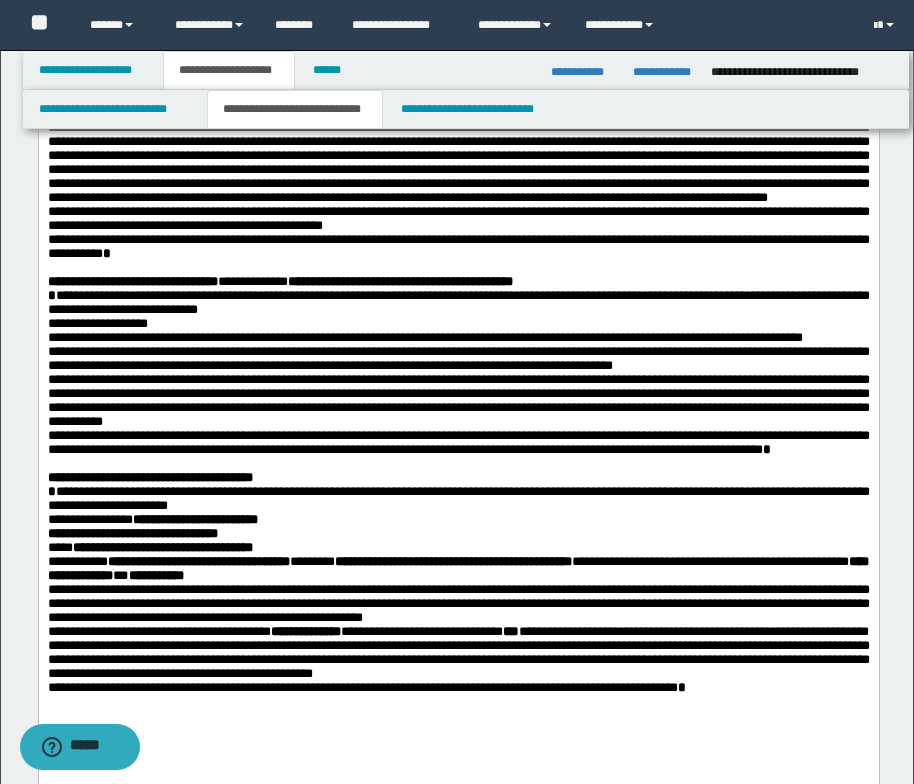 scroll, scrollTop: 1200, scrollLeft: 0, axis: vertical 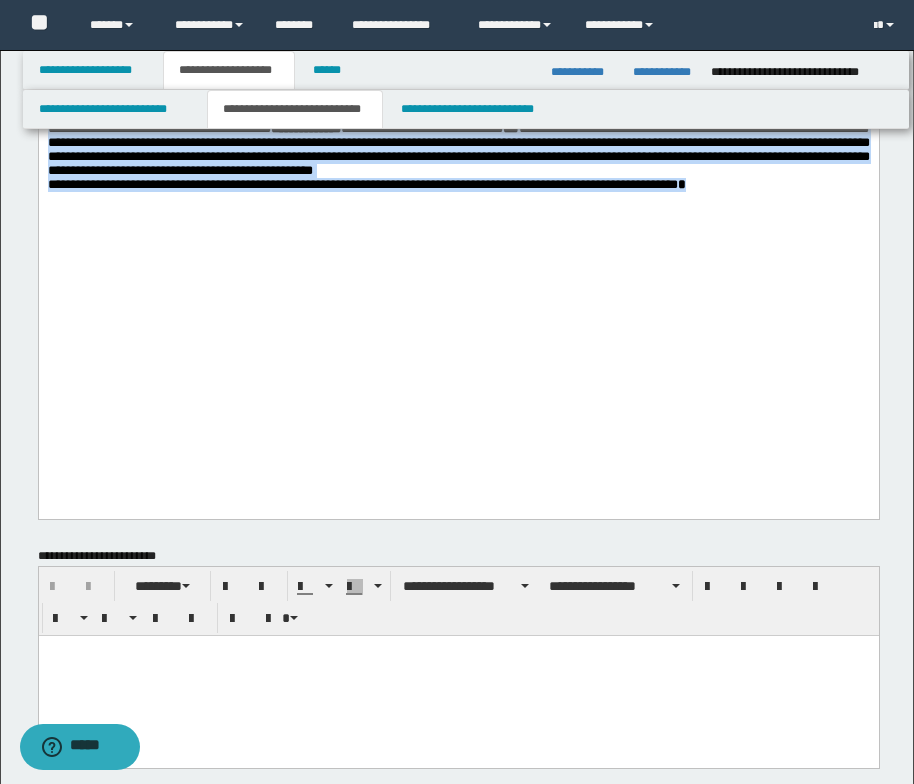 drag, startPoint x: 45, startPoint y: -944, endPoint x: 829, endPoint y: 526, distance: 1666 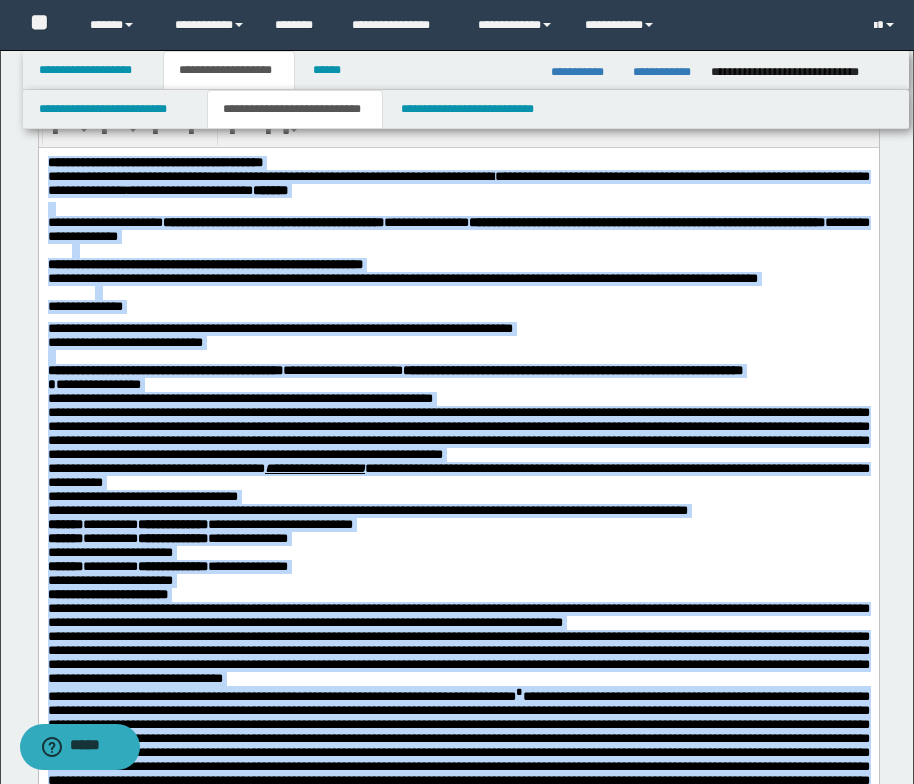 scroll, scrollTop: 0, scrollLeft: 0, axis: both 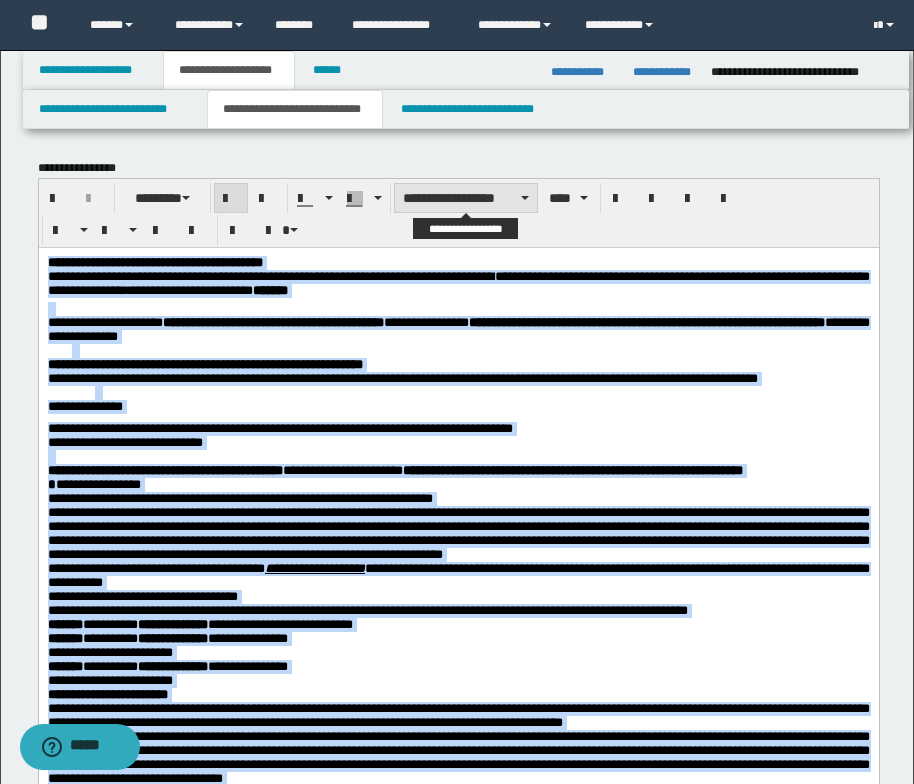 click on "**********" at bounding box center (466, 198) 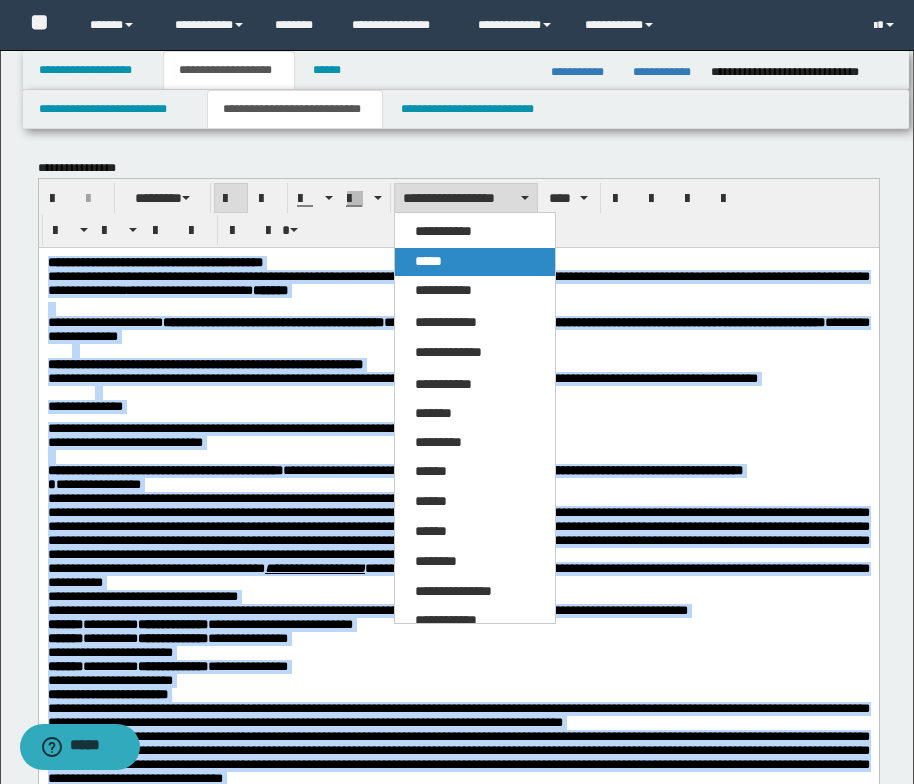 click on "*****" at bounding box center [475, 262] 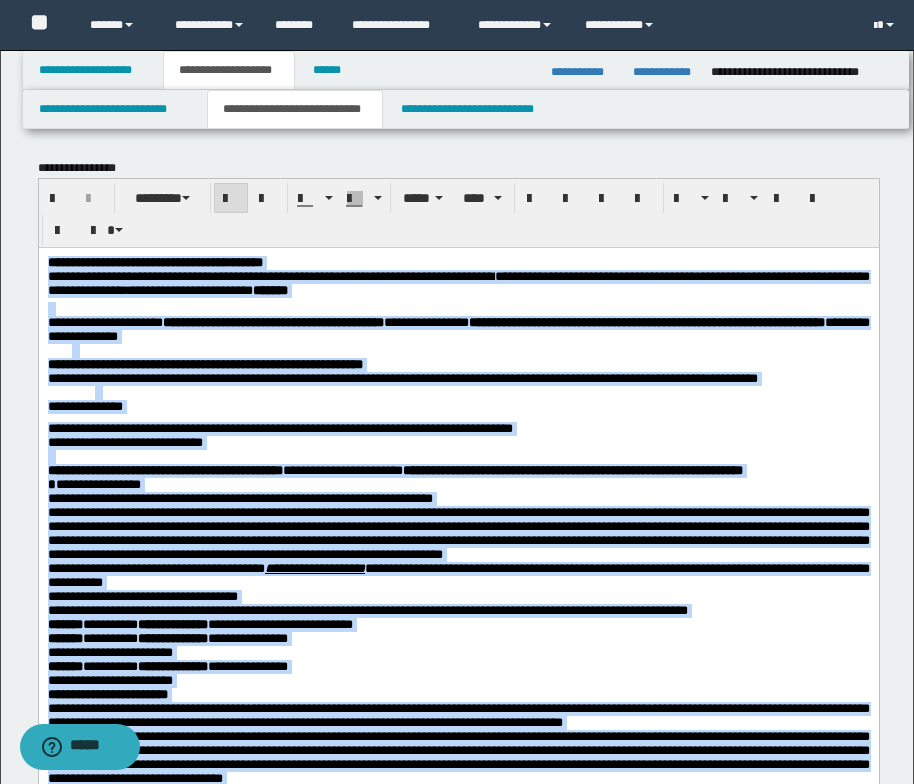 click on "**********" at bounding box center [458, 262] 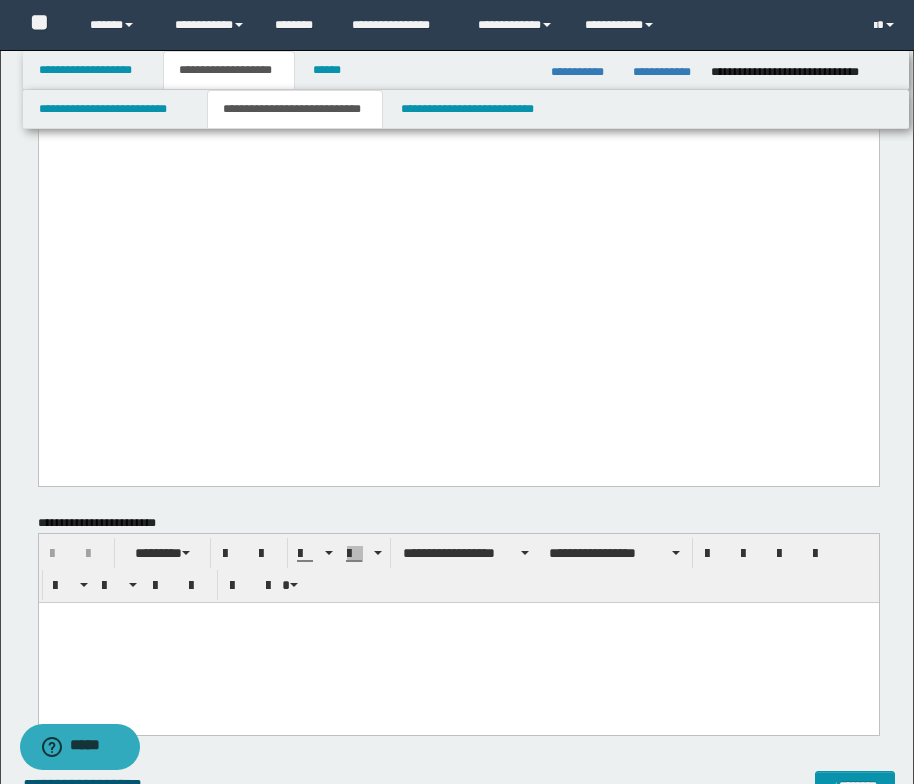 scroll, scrollTop: 1400, scrollLeft: 0, axis: vertical 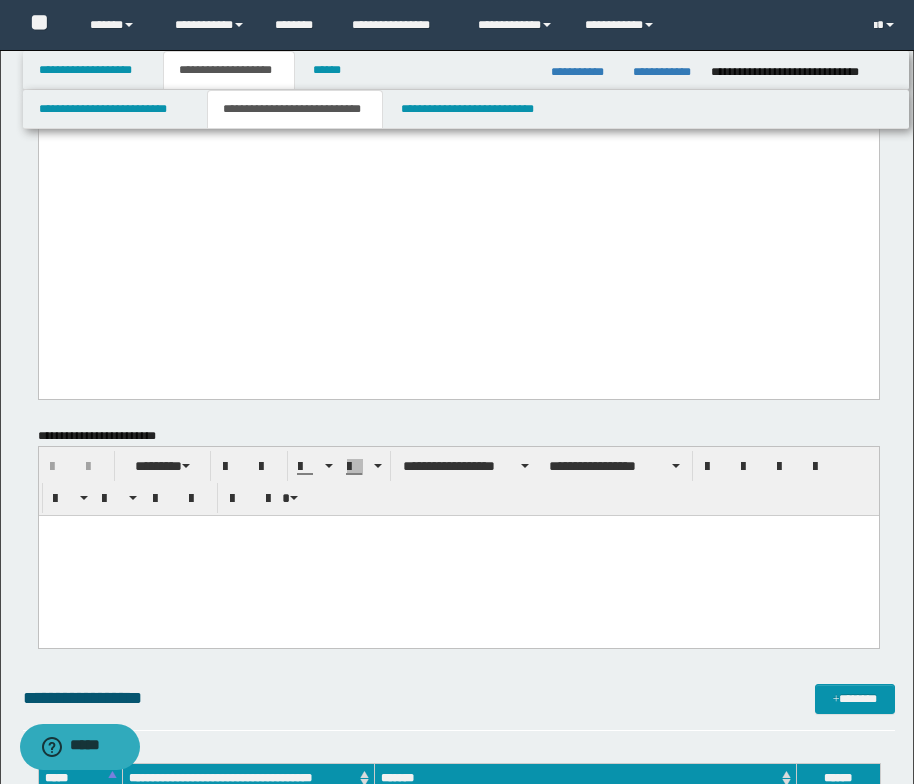 drag, startPoint x: 48, startPoint y: -1143, endPoint x: 804, endPoint y: 390, distance: 1709.2761 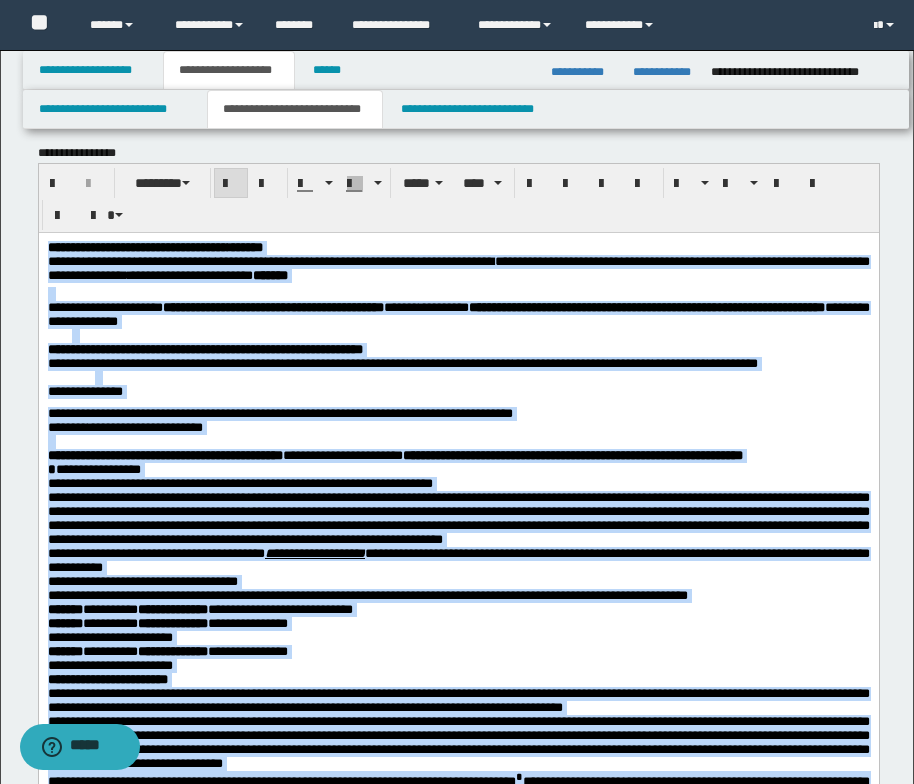 scroll, scrollTop: 0, scrollLeft: 0, axis: both 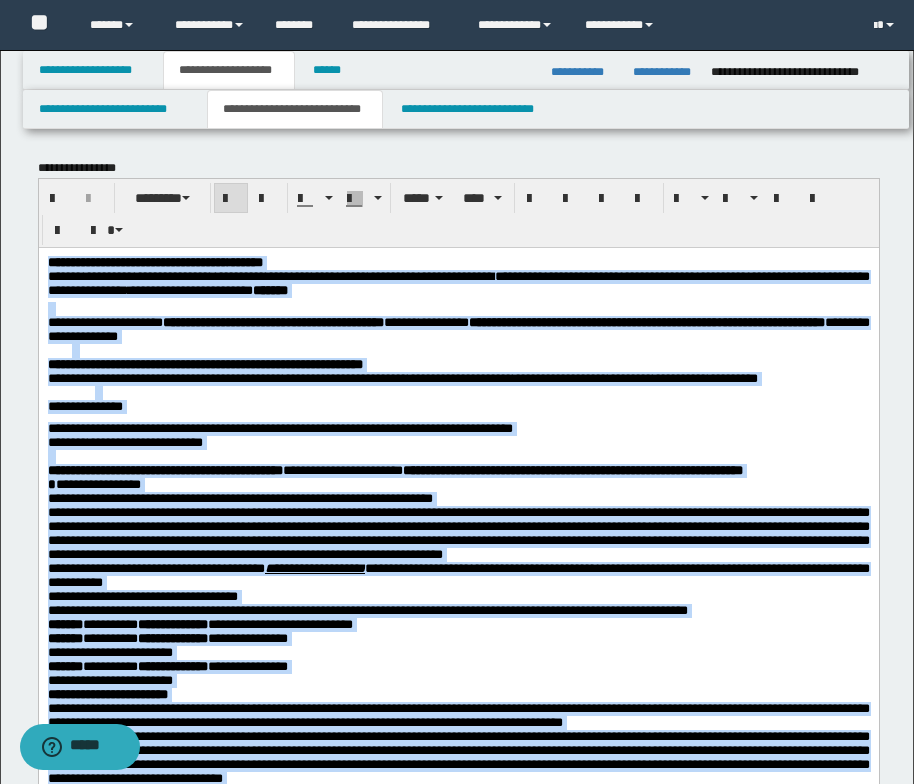 click at bounding box center [470, 350] 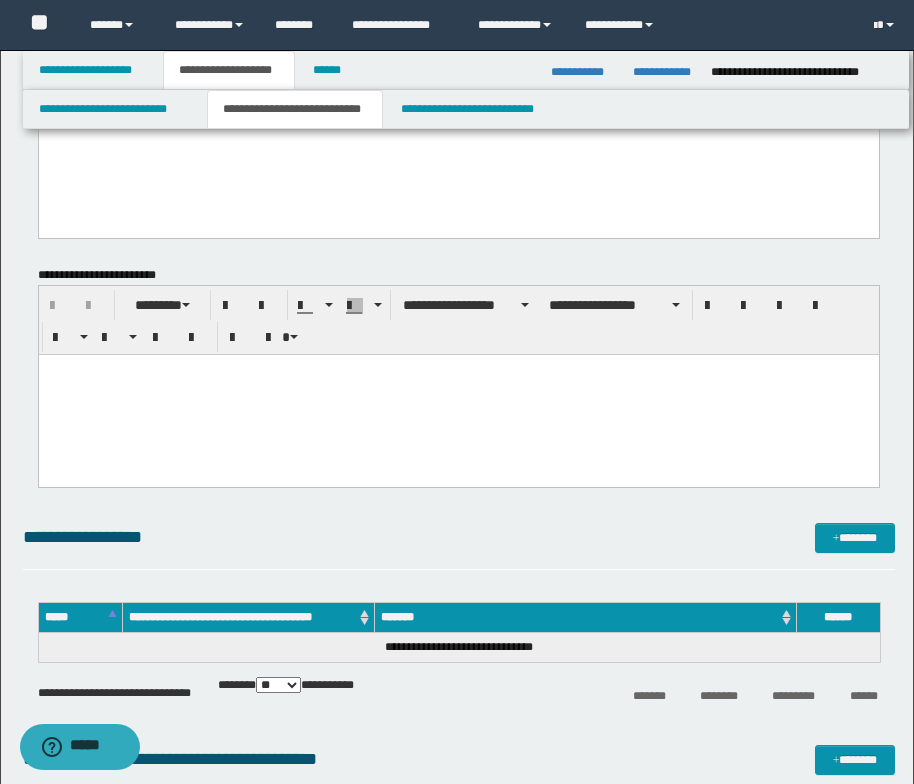 scroll, scrollTop: 1600, scrollLeft: 0, axis: vertical 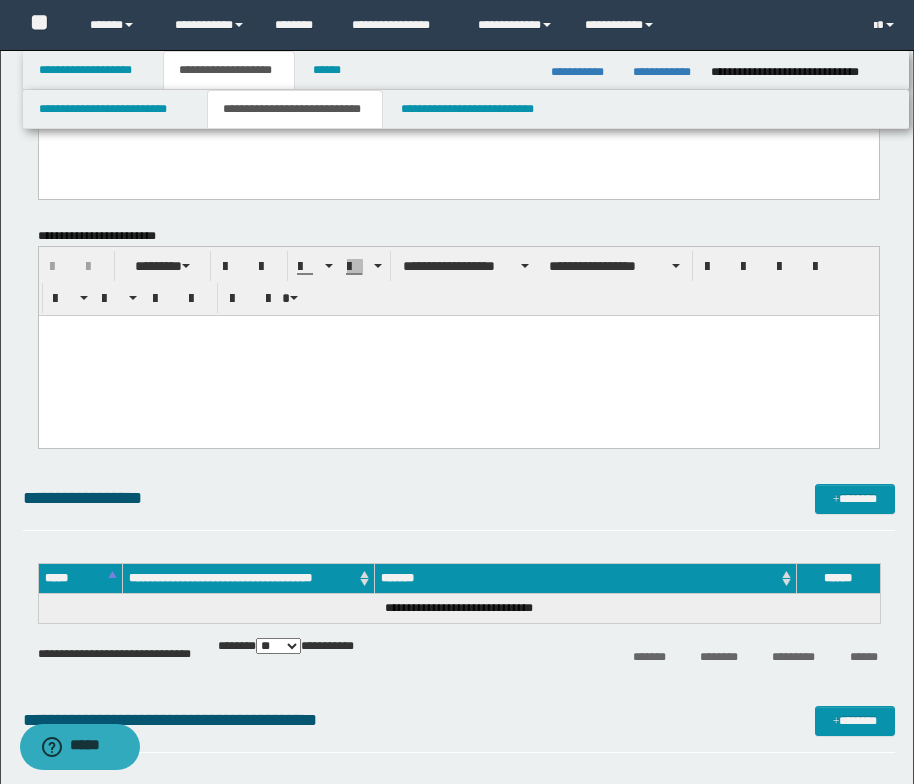 click at bounding box center (458, 330) 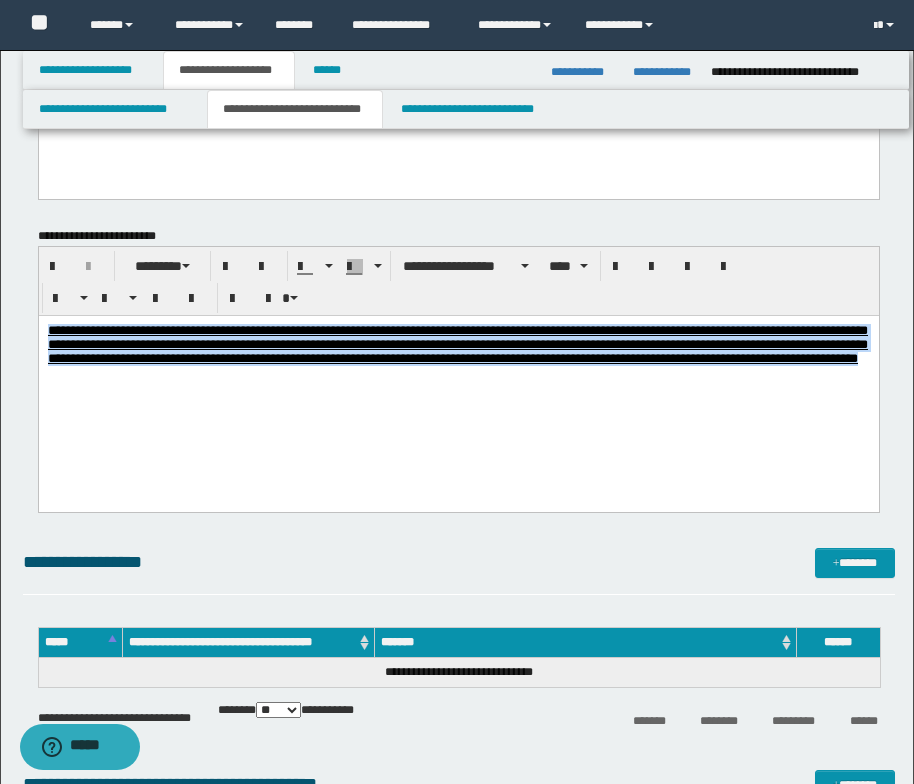 drag, startPoint x: 266, startPoint y: 385, endPoint x: 42, endPoint y: 317, distance: 234.094 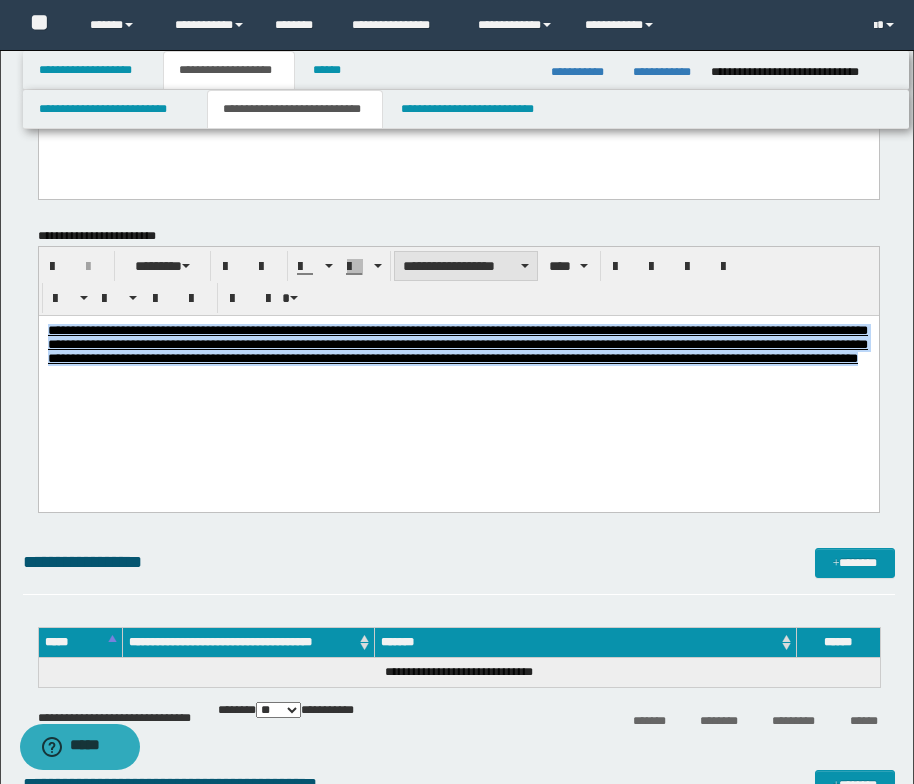 click on "**********" at bounding box center (466, 266) 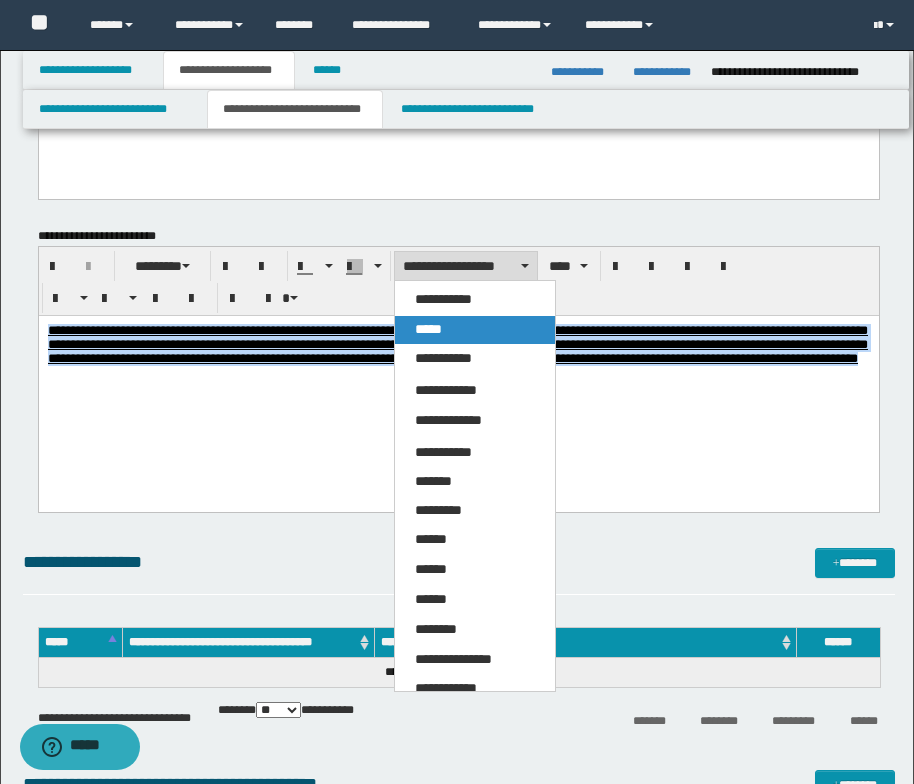 click on "*****" at bounding box center (475, 330) 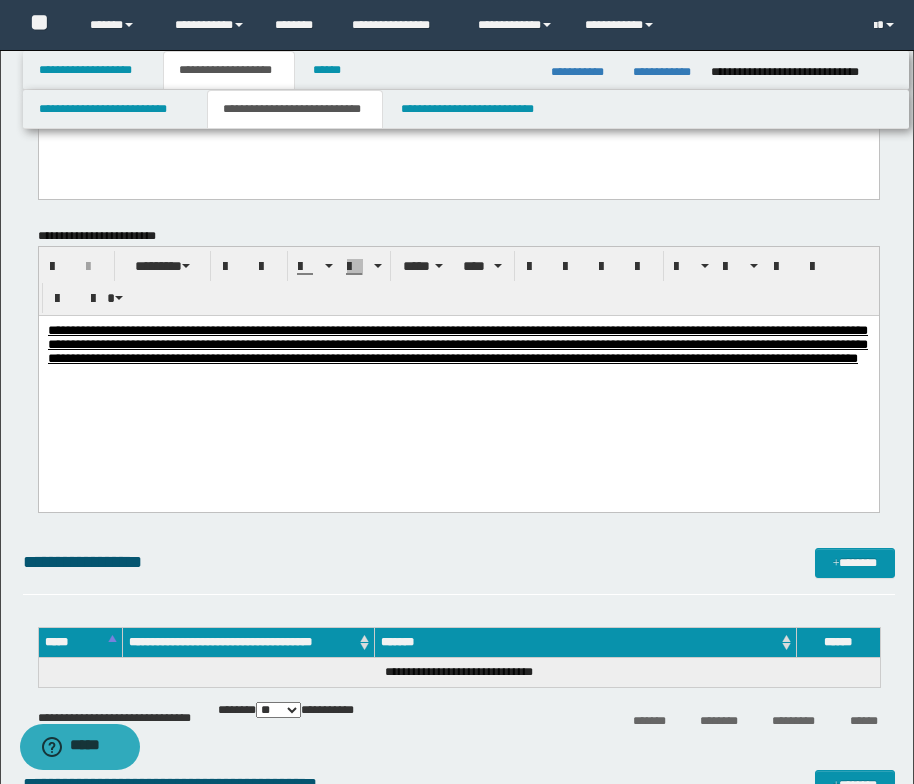 click on "**********" at bounding box center (458, 376) 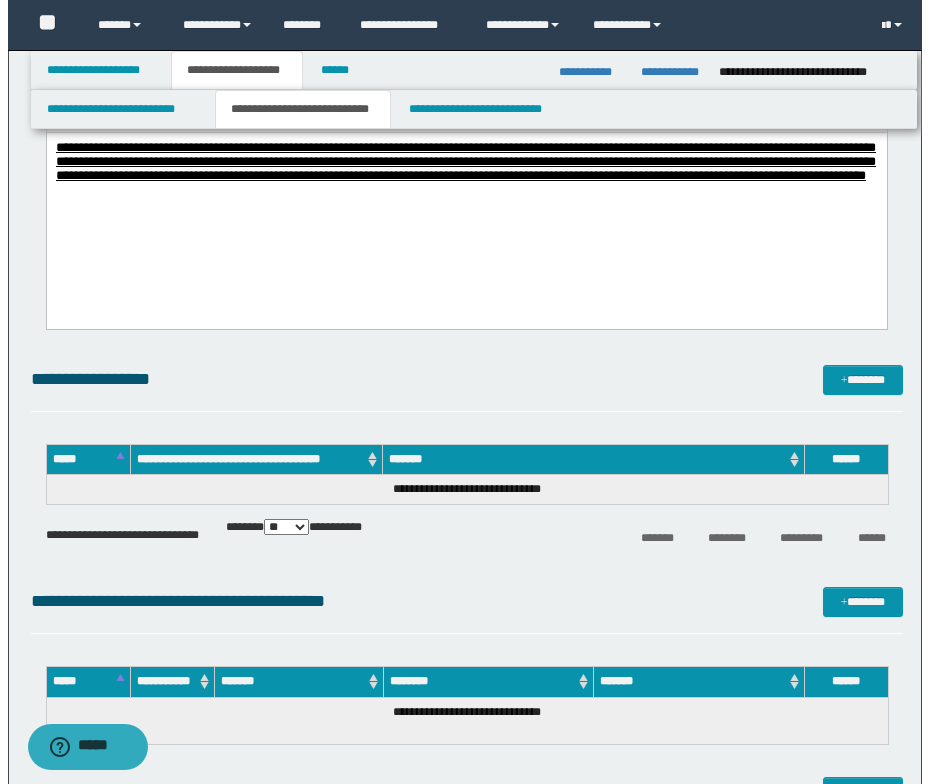 scroll, scrollTop: 1900, scrollLeft: 0, axis: vertical 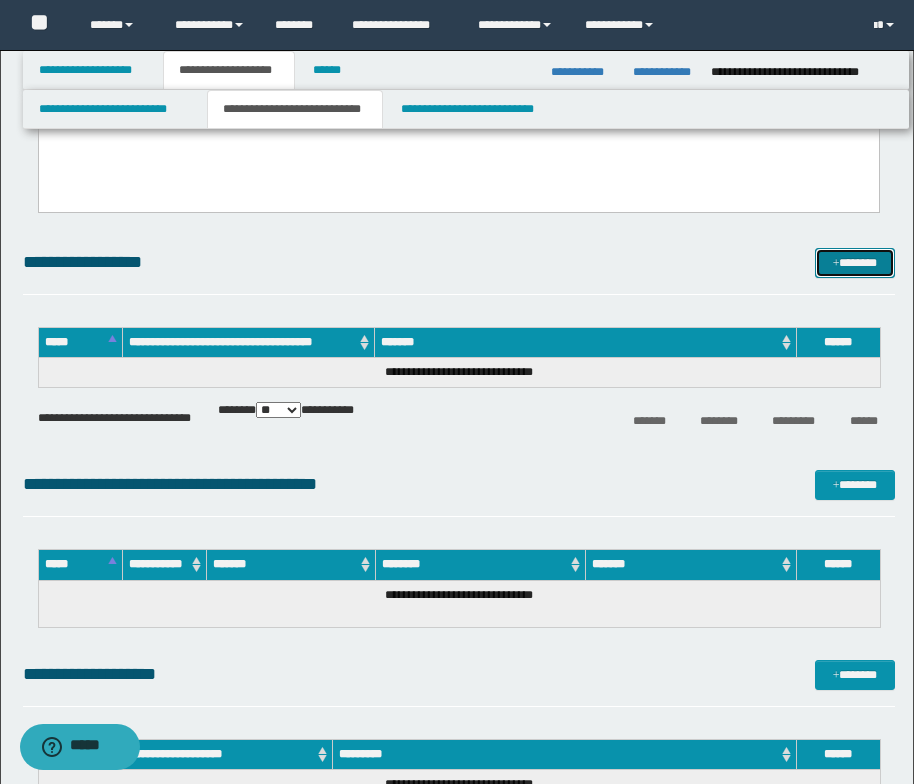 click at bounding box center (836, 264) 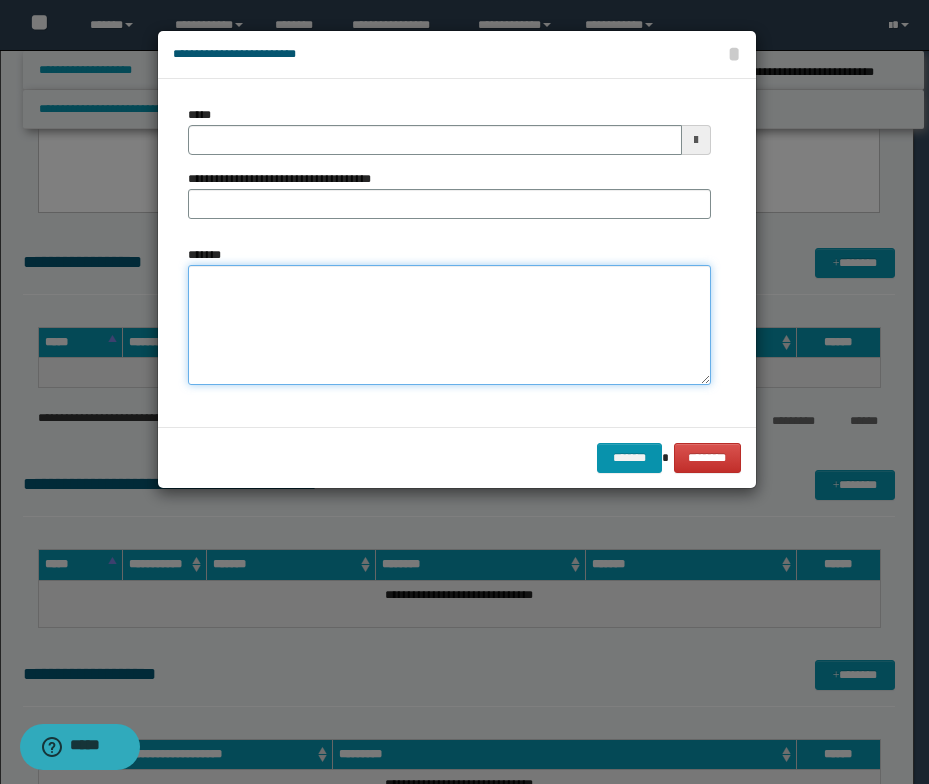 click on "*******" at bounding box center (449, 325) 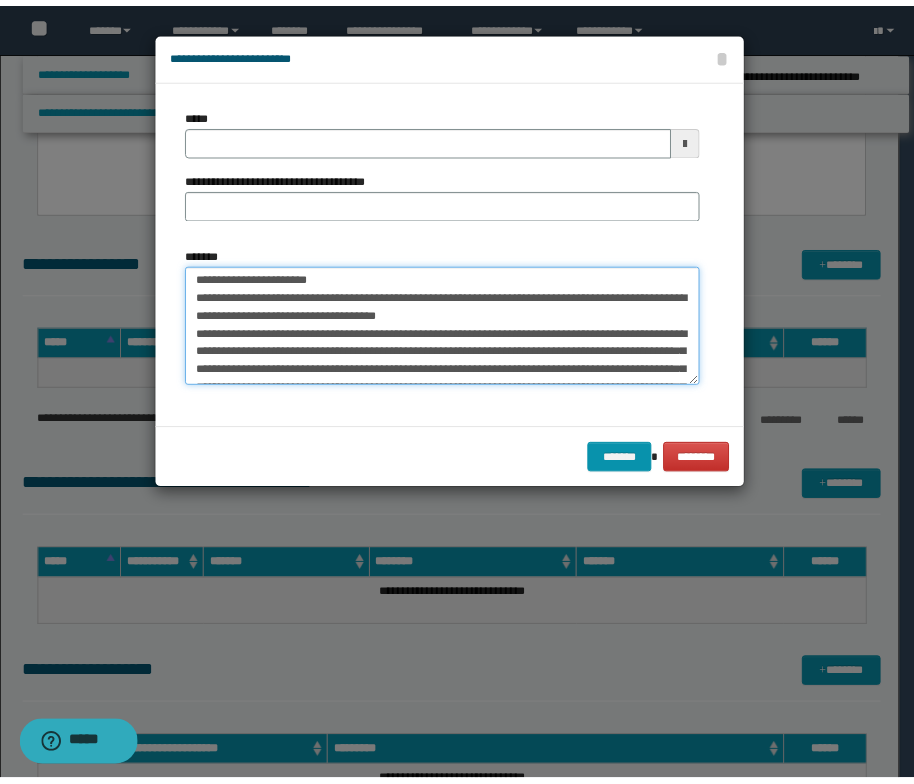 scroll, scrollTop: 0, scrollLeft: 0, axis: both 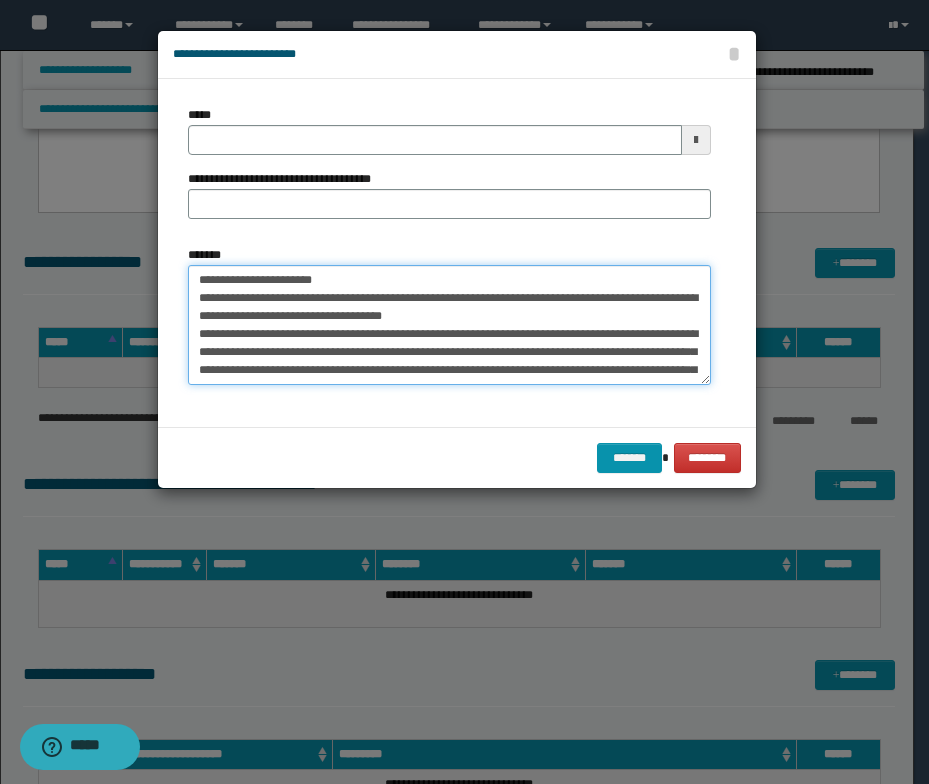 drag, startPoint x: 349, startPoint y: 277, endPoint x: 191, endPoint y: 264, distance: 158.5339 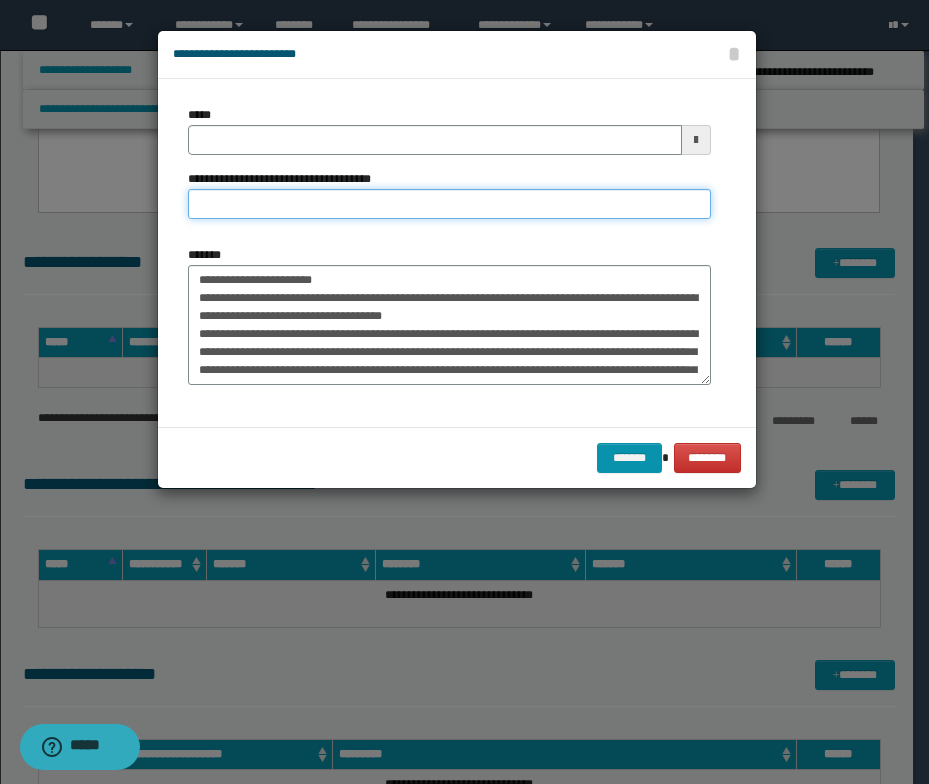 click on "**********" at bounding box center [449, 204] 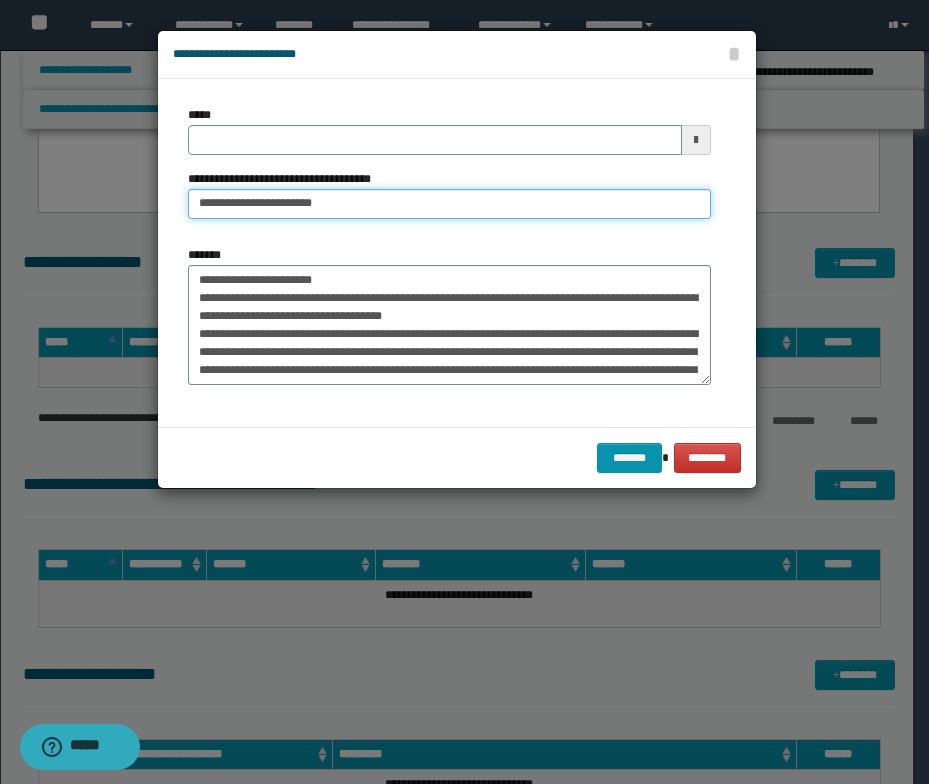 drag, startPoint x: 259, startPoint y: 205, endPoint x: 196, endPoint y: 196, distance: 63.63961 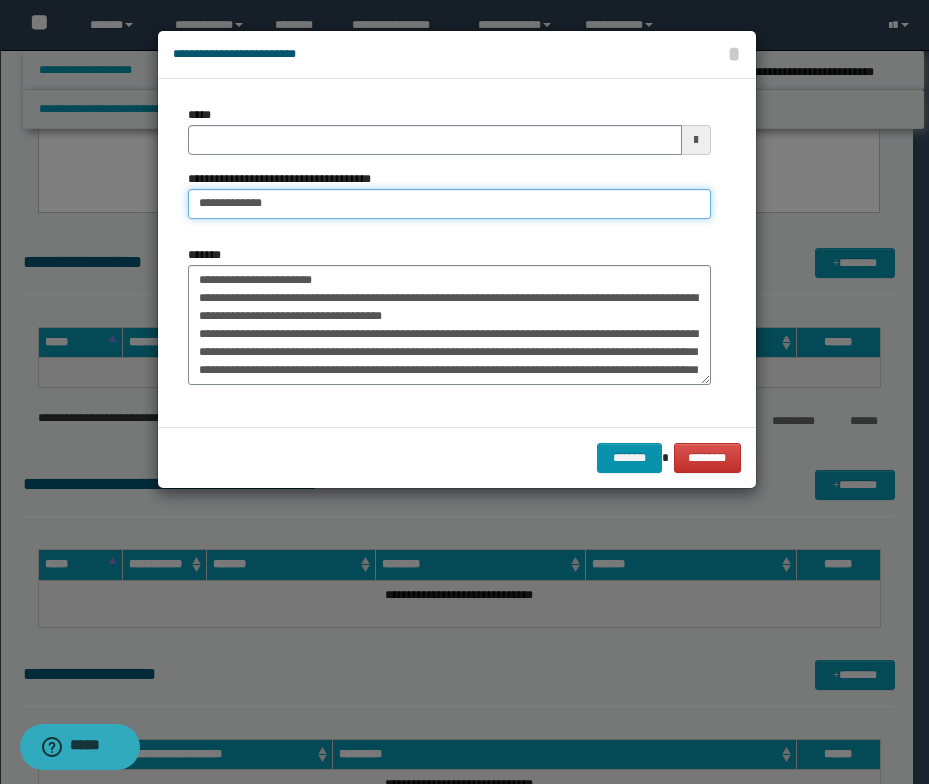 type 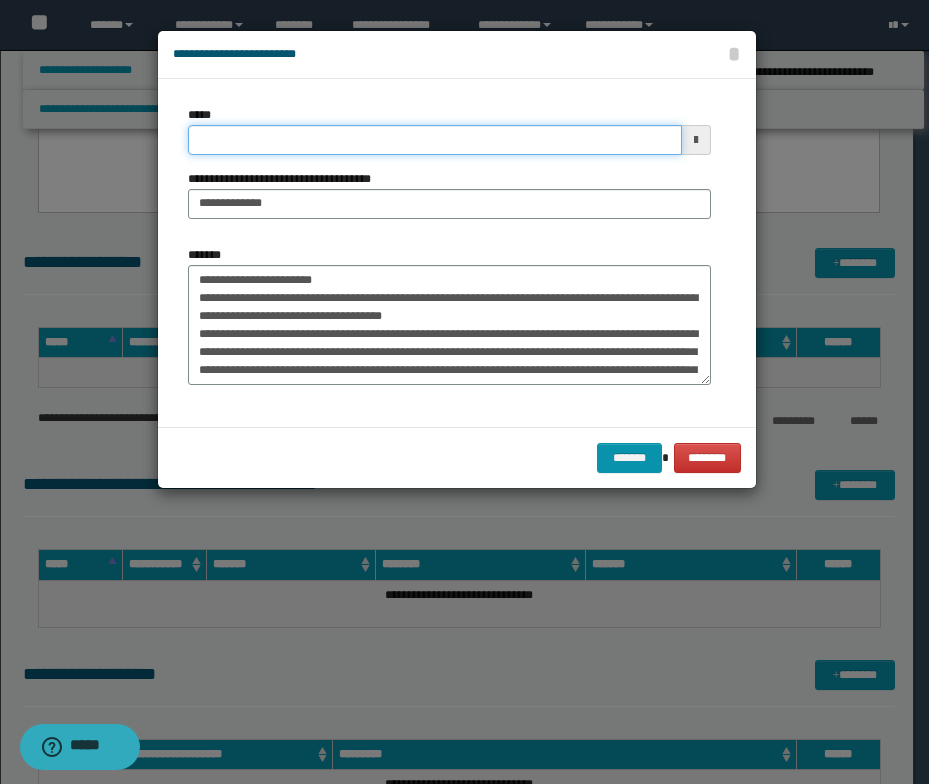 click on "*****" at bounding box center (435, 140) 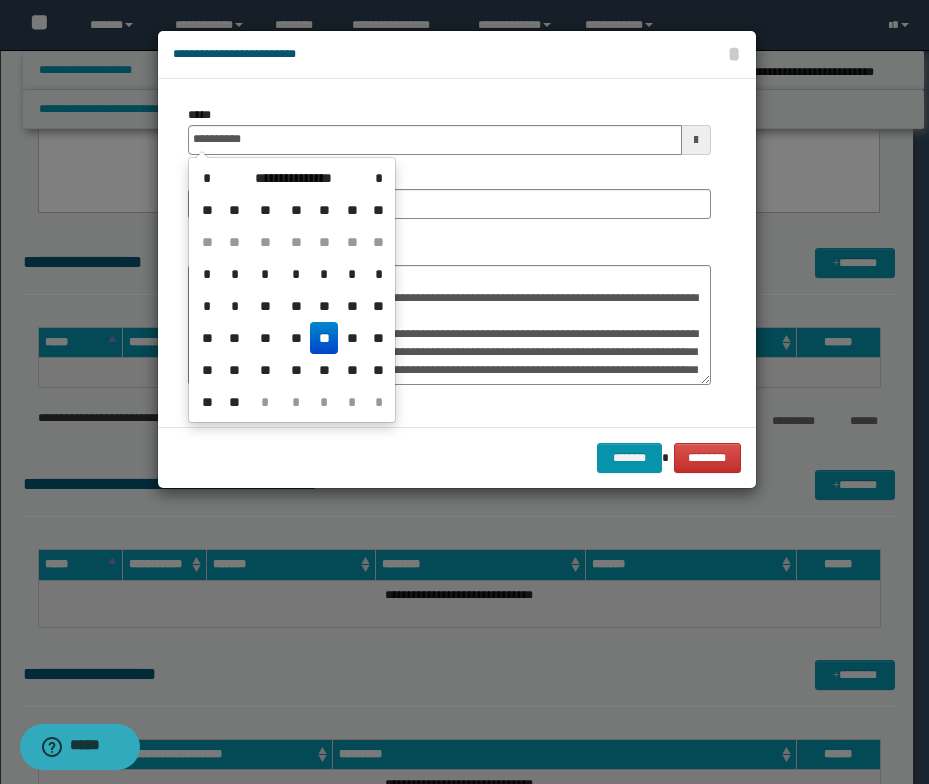 click on "**" at bounding box center (324, 338) 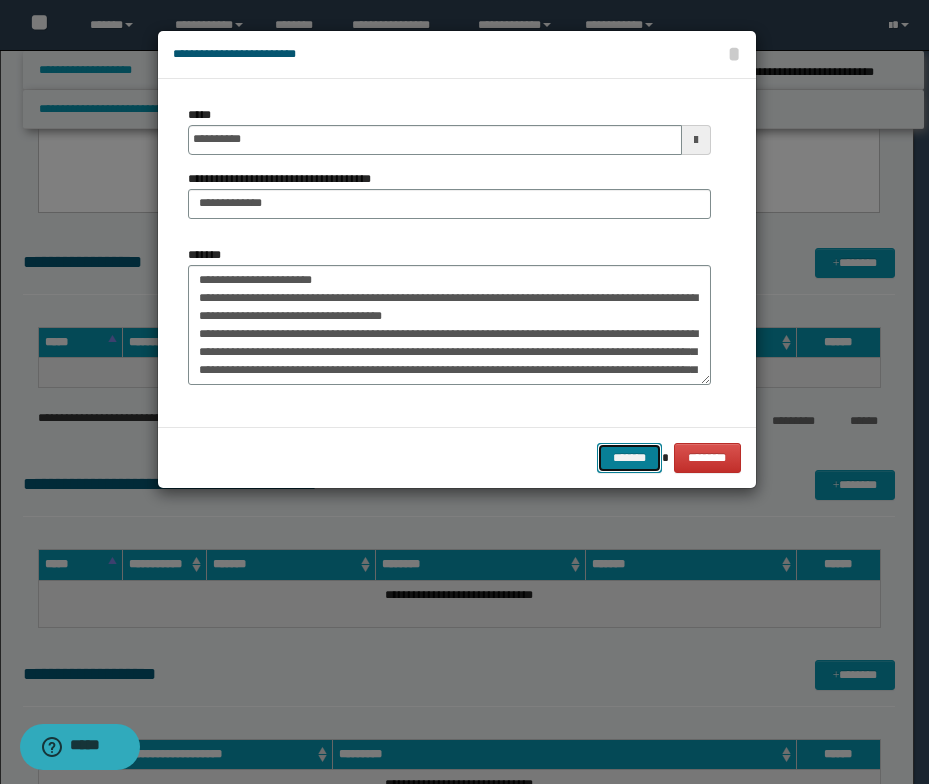click on "*******" at bounding box center [629, 458] 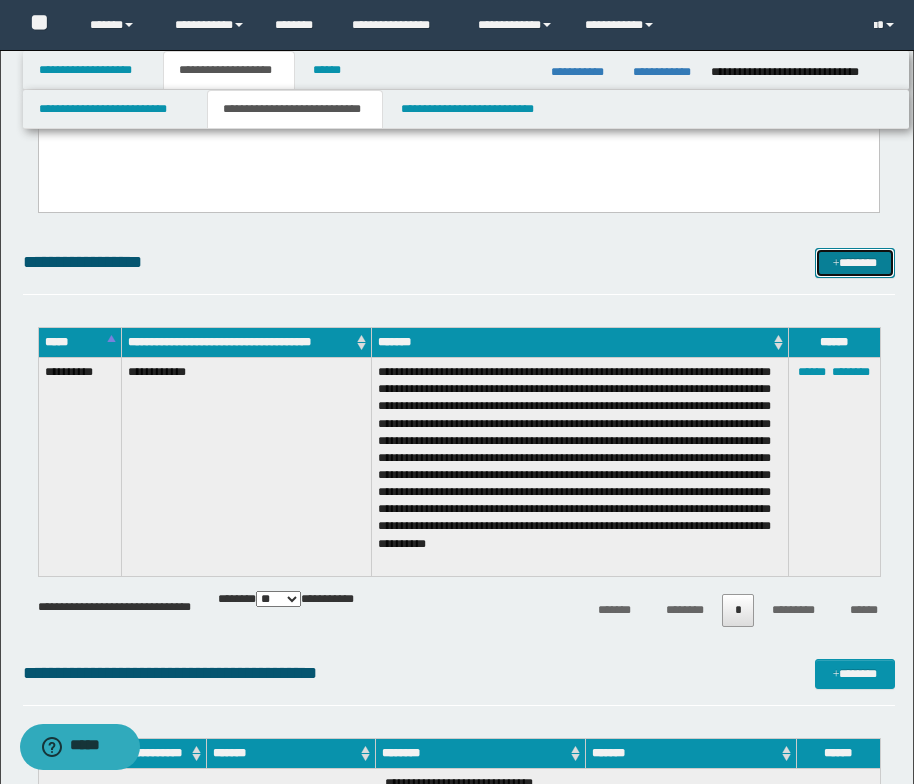 click at bounding box center (836, 264) 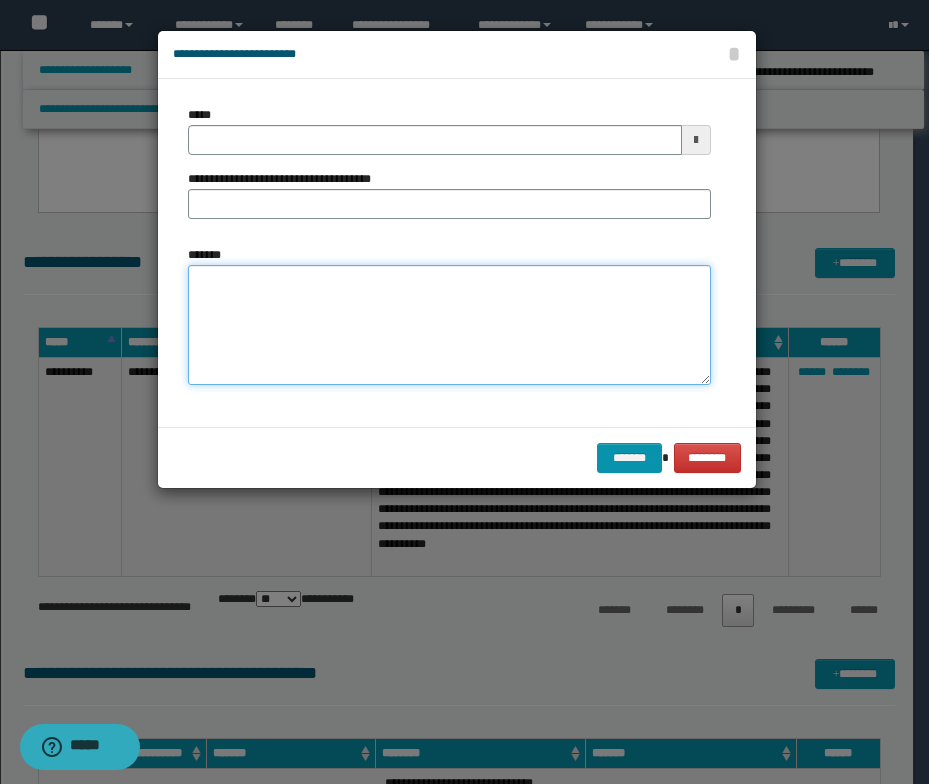 click on "*******" at bounding box center (449, 325) 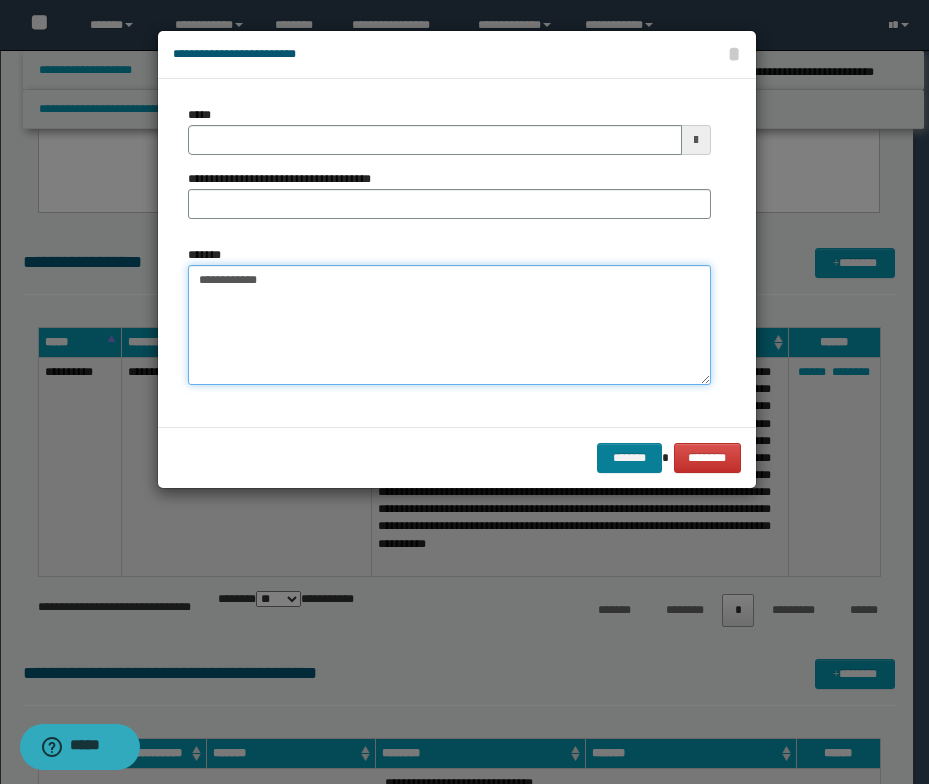 type on "**********" 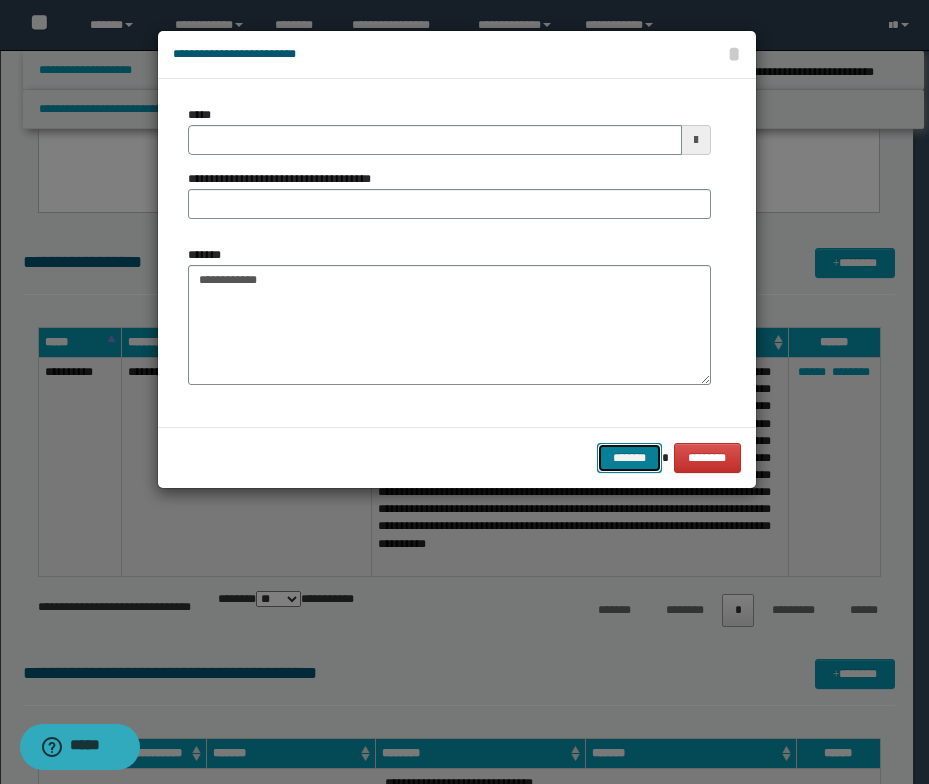 click on "*******" at bounding box center [629, 458] 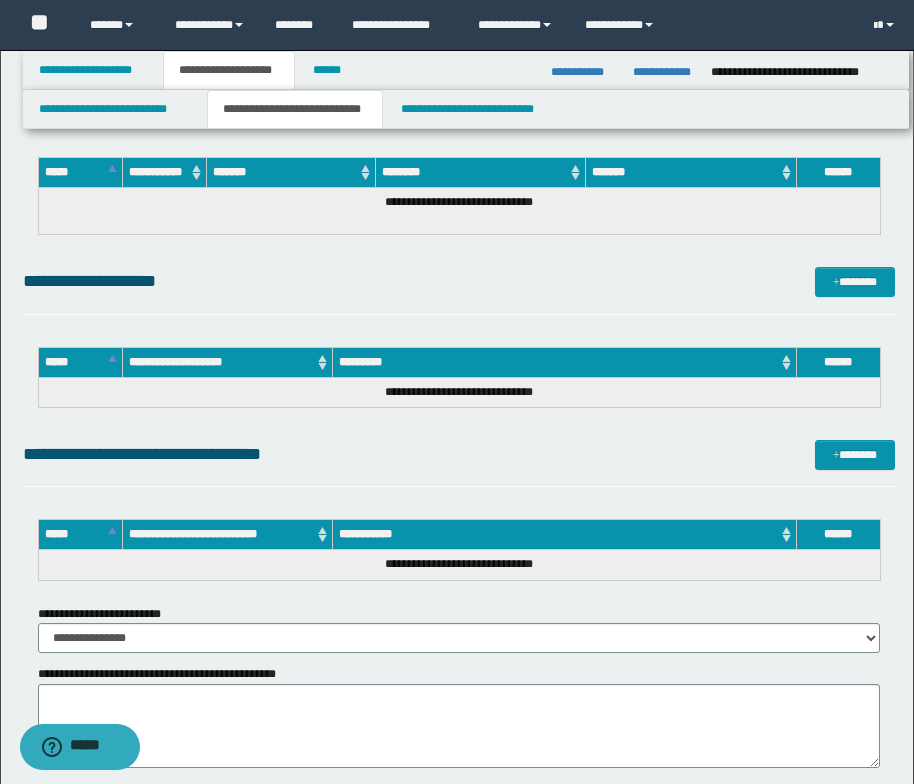 scroll, scrollTop: 2500, scrollLeft: 0, axis: vertical 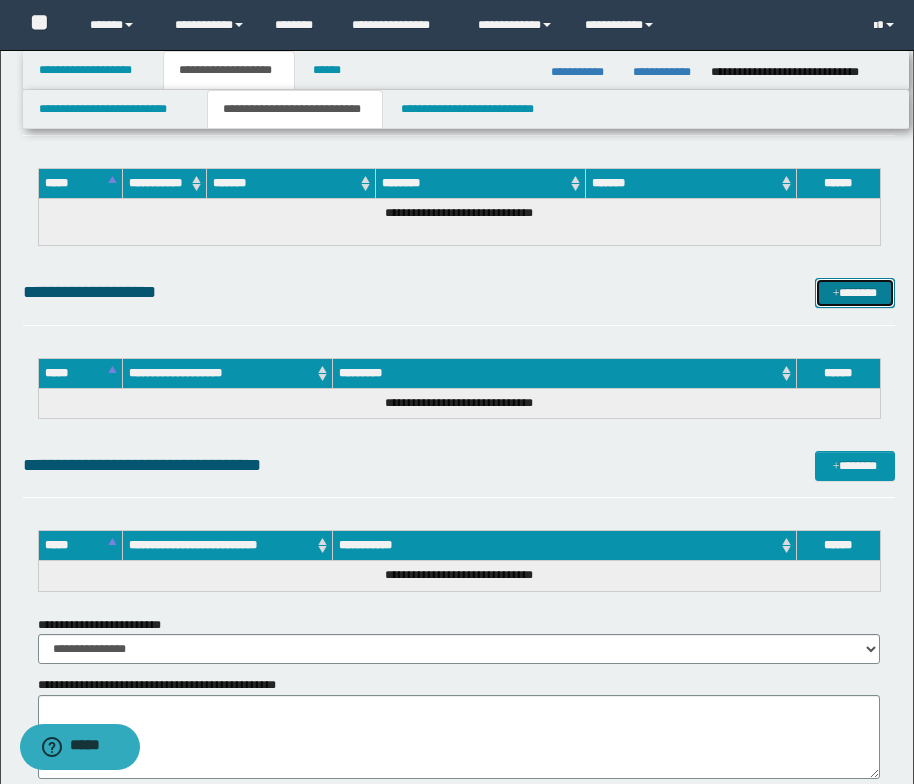 click at bounding box center (836, 294) 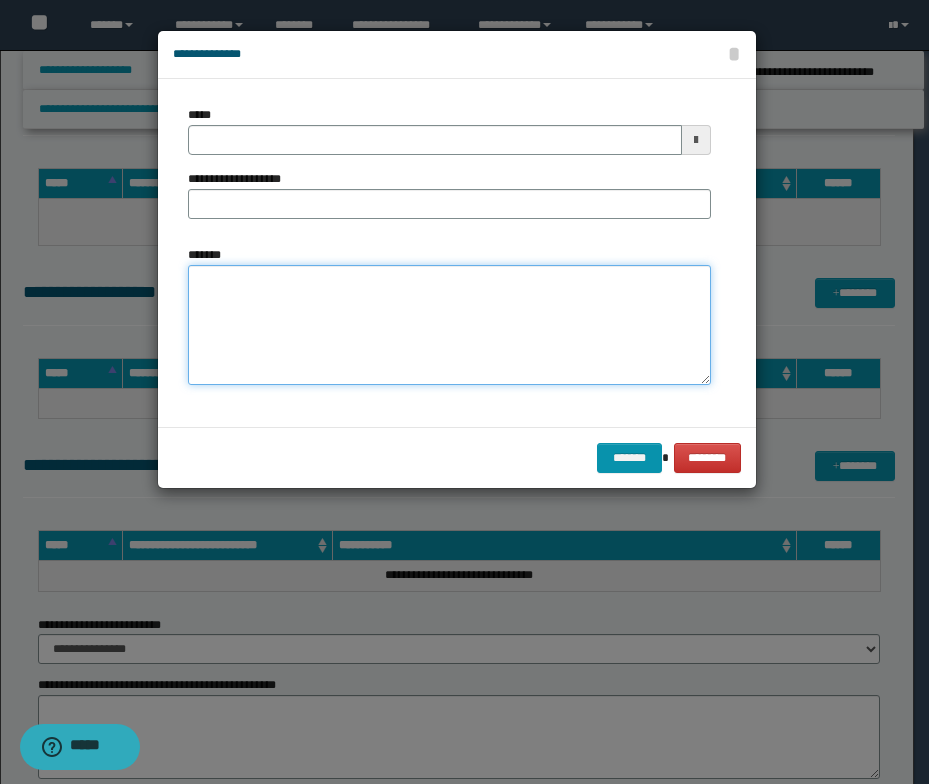 click on "*******" at bounding box center [449, 325] 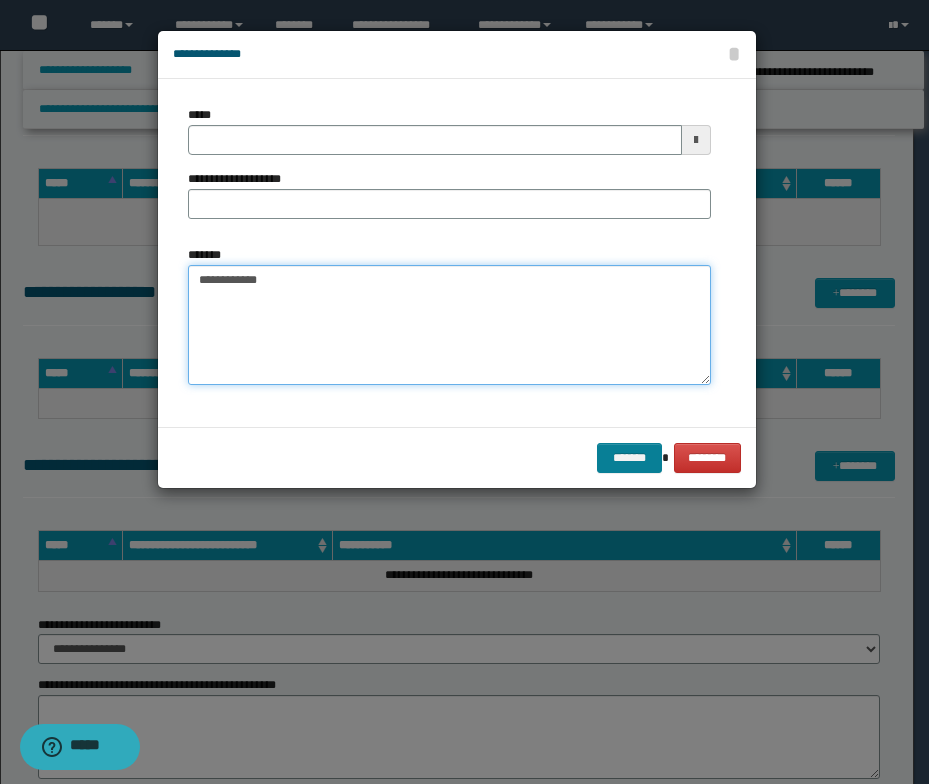 type on "**********" 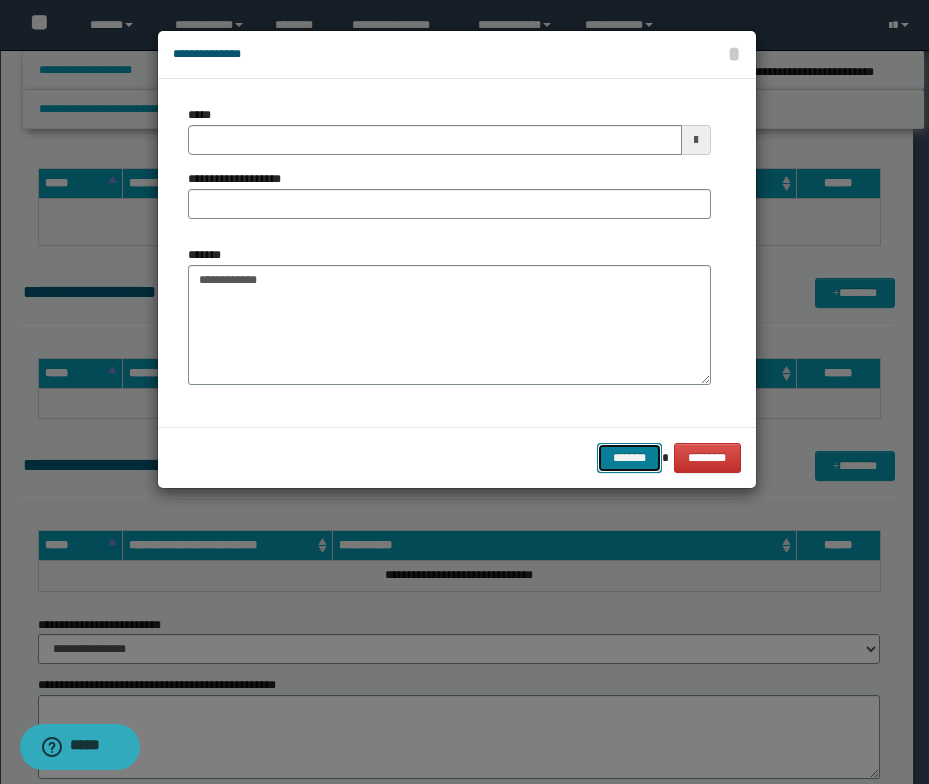 click on "*******" at bounding box center (629, 458) 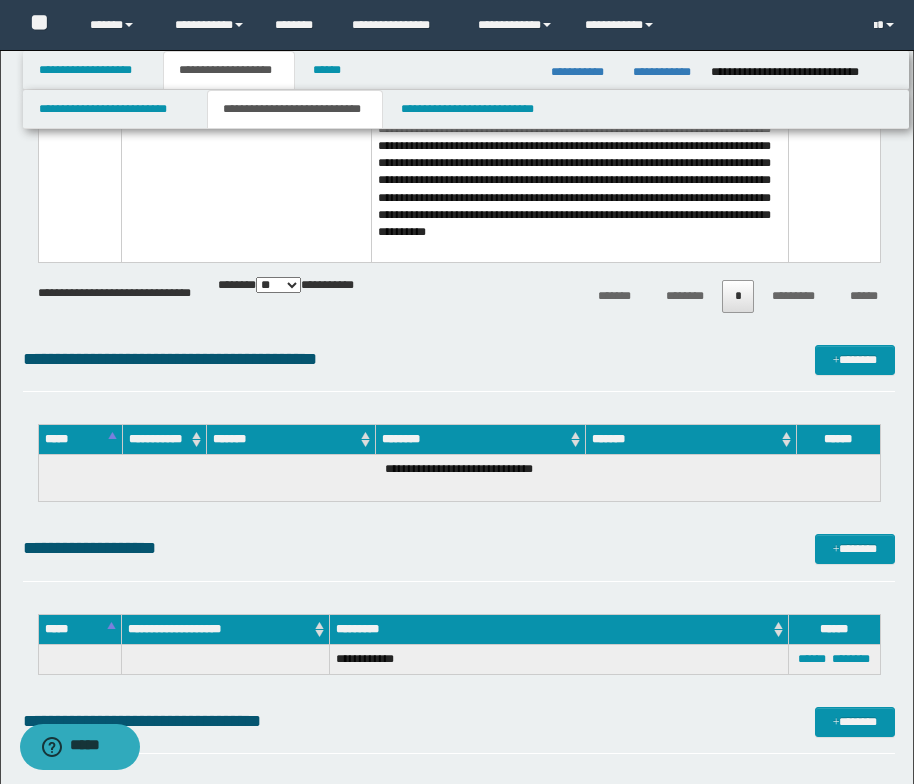 scroll, scrollTop: 2208, scrollLeft: 0, axis: vertical 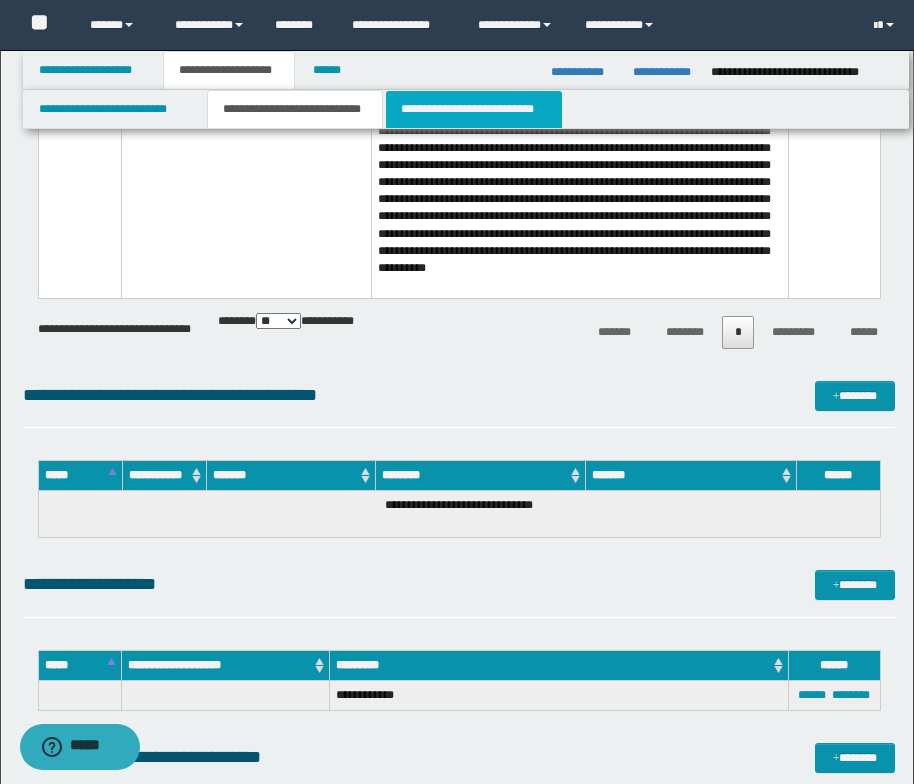 click on "**********" at bounding box center (474, 109) 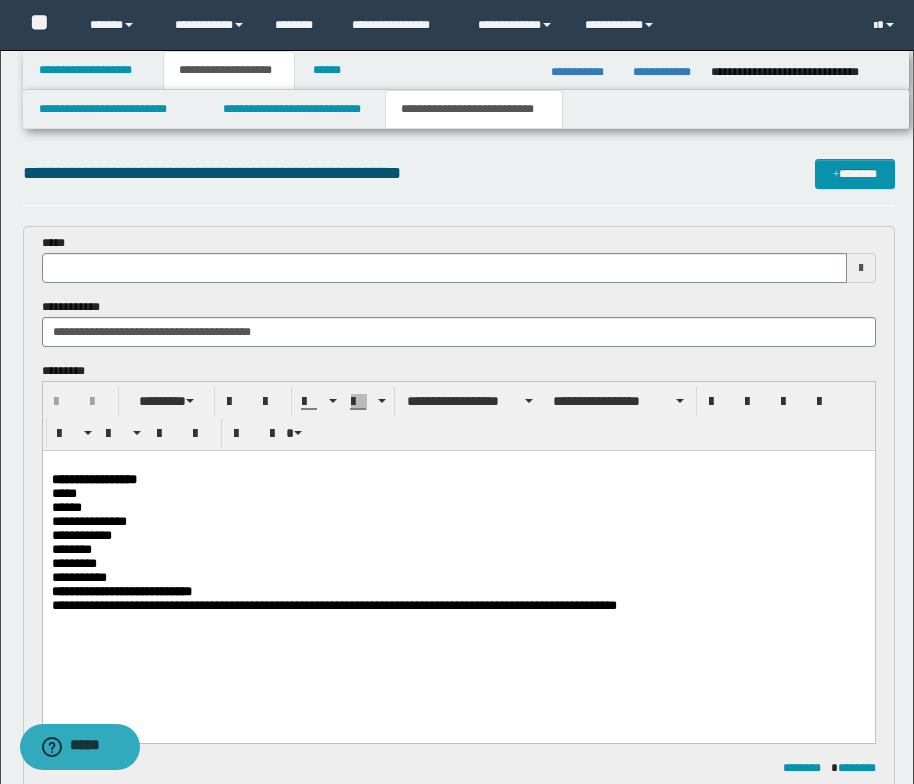 scroll, scrollTop: 0, scrollLeft: 0, axis: both 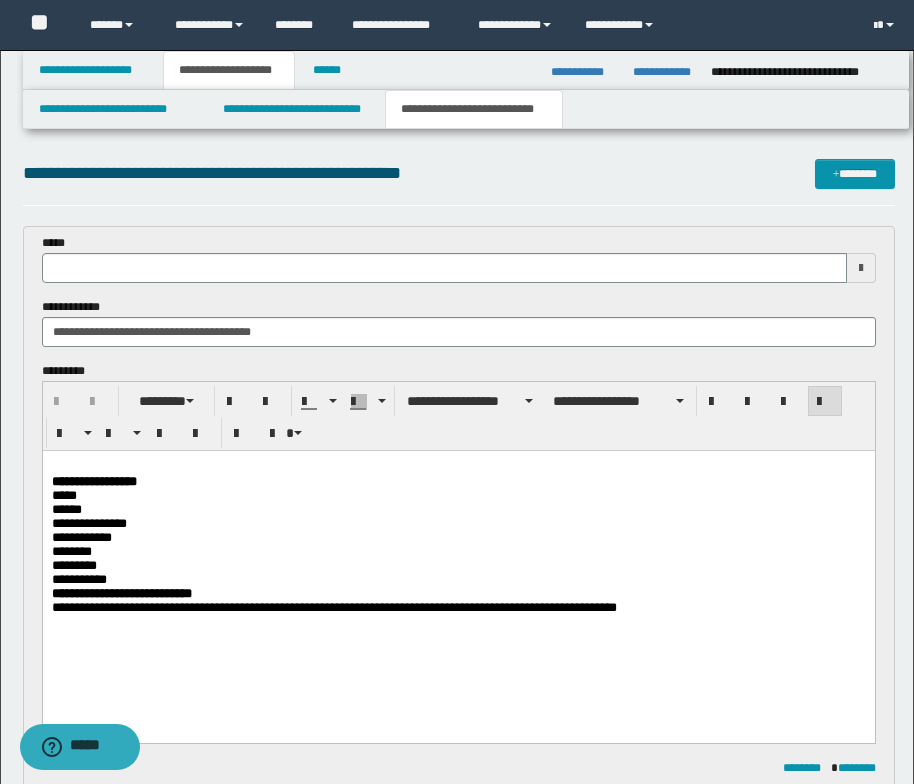 click on "**********" at bounding box center [458, 562] 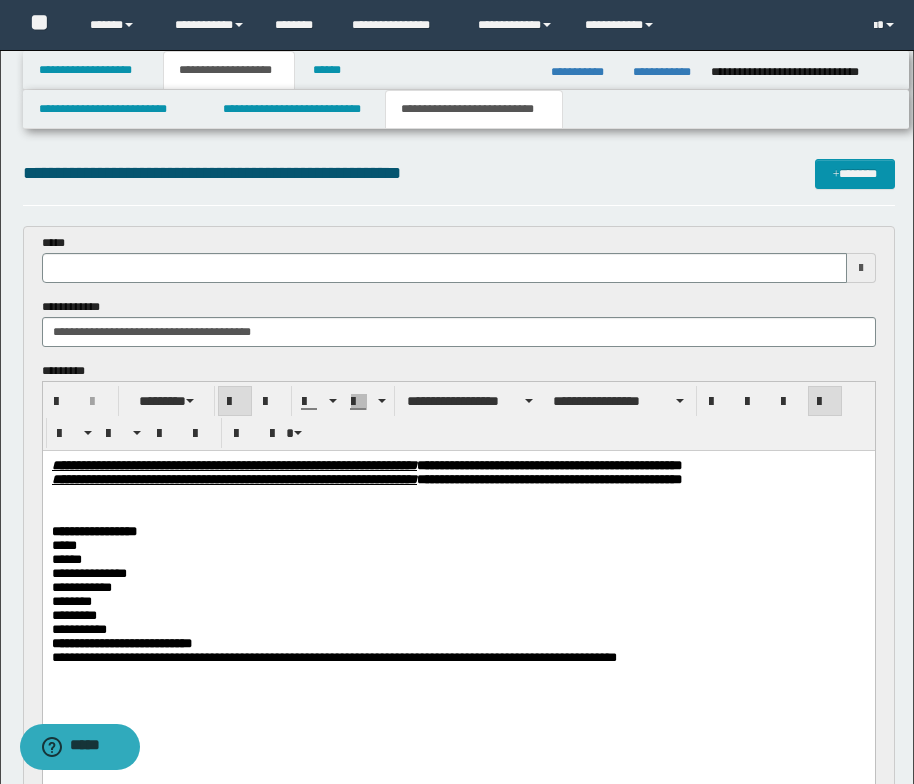 type 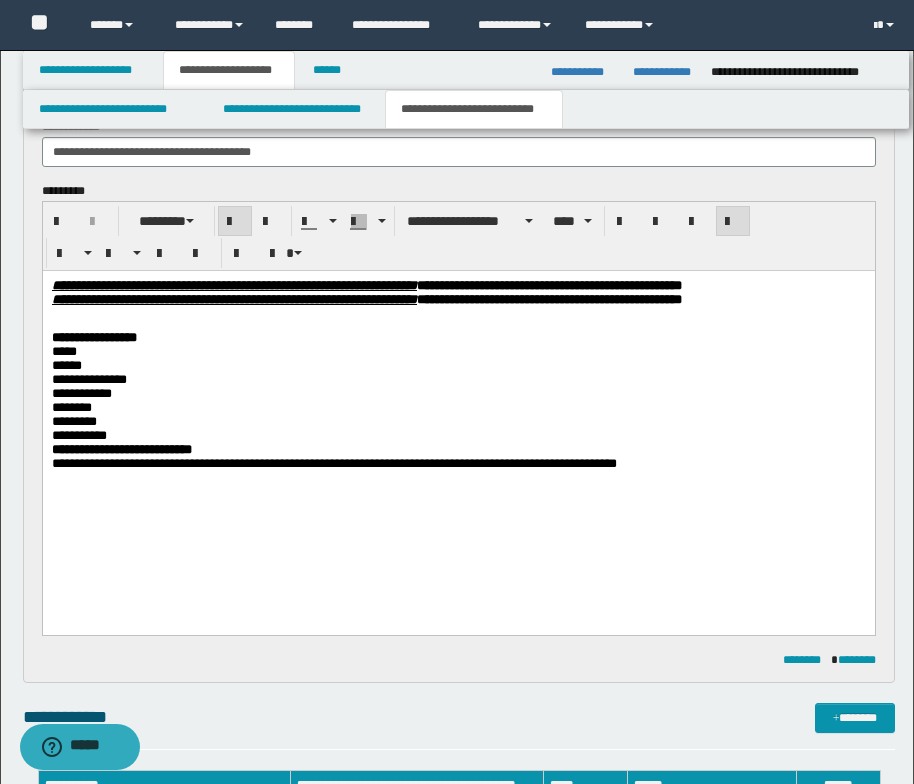 scroll, scrollTop: 0, scrollLeft: 0, axis: both 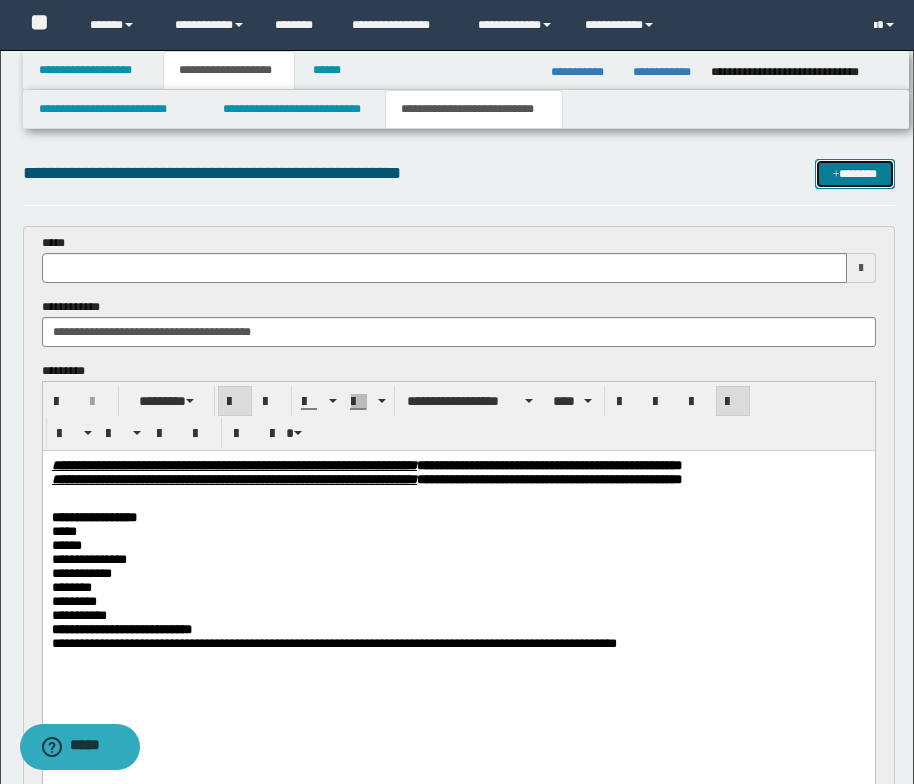 click at bounding box center [836, 175] 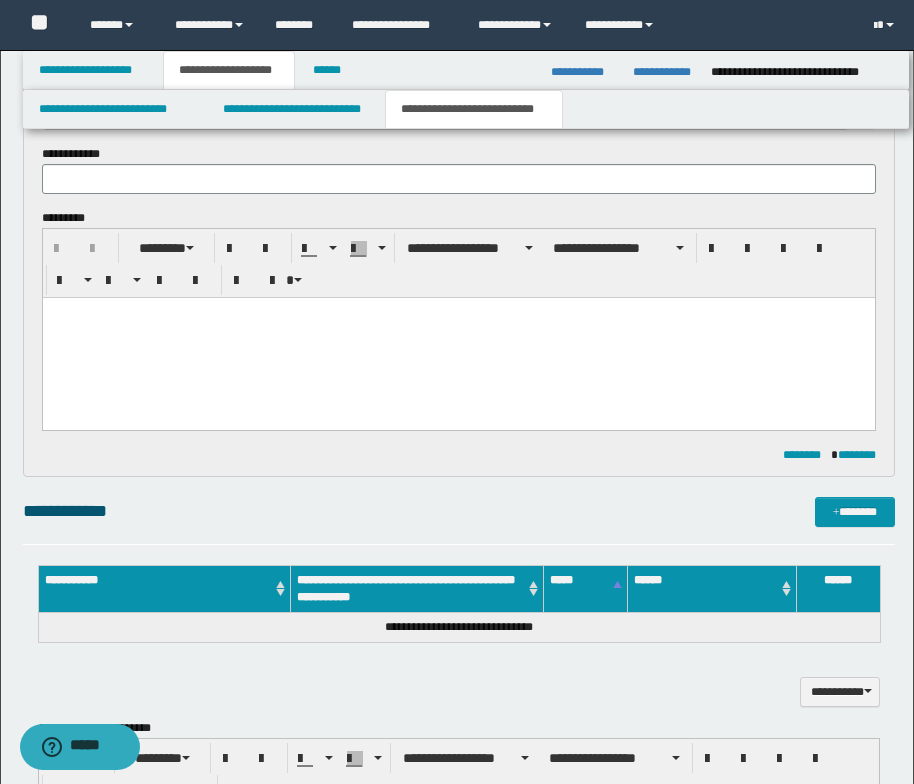 scroll, scrollTop: 0, scrollLeft: 0, axis: both 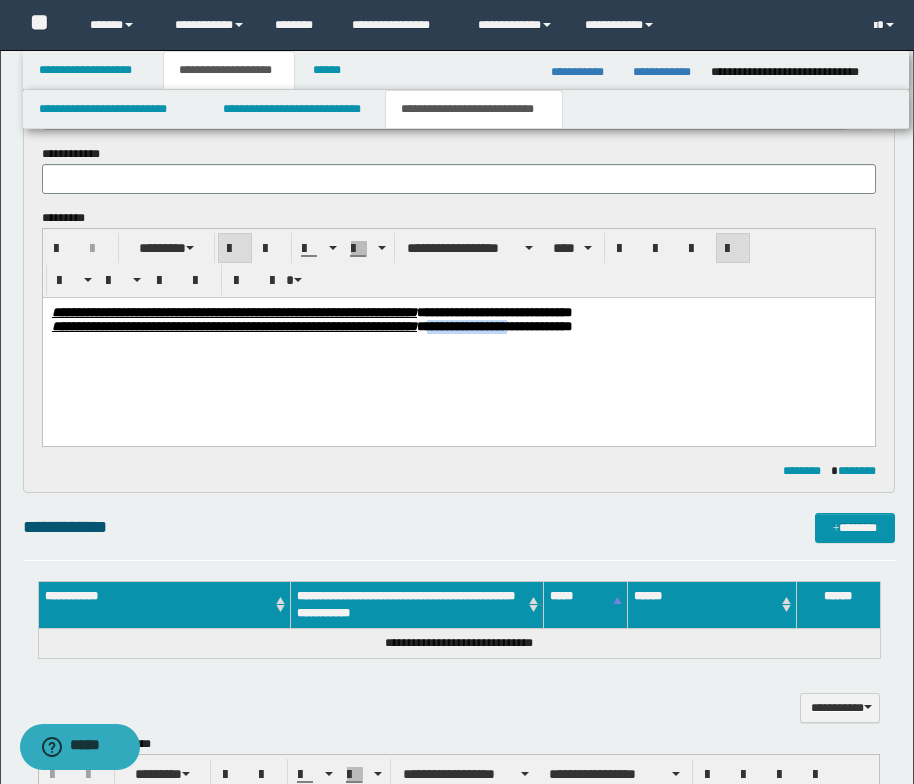 drag, startPoint x: 723, startPoint y: 331, endPoint x: 625, endPoint y: 329, distance: 98.02041 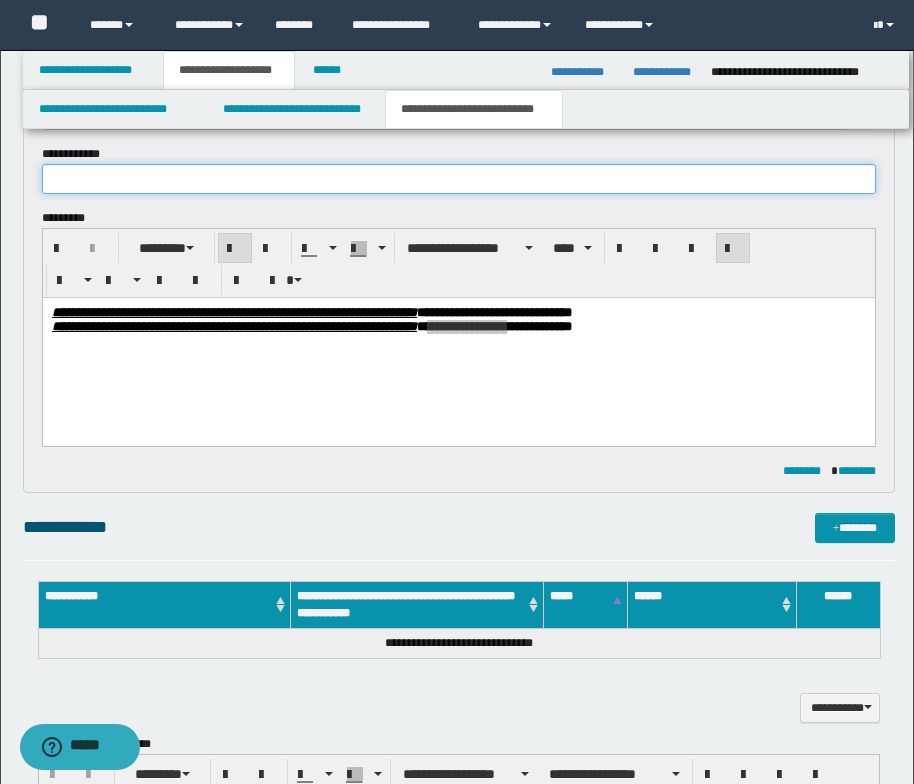 click at bounding box center (459, 179) 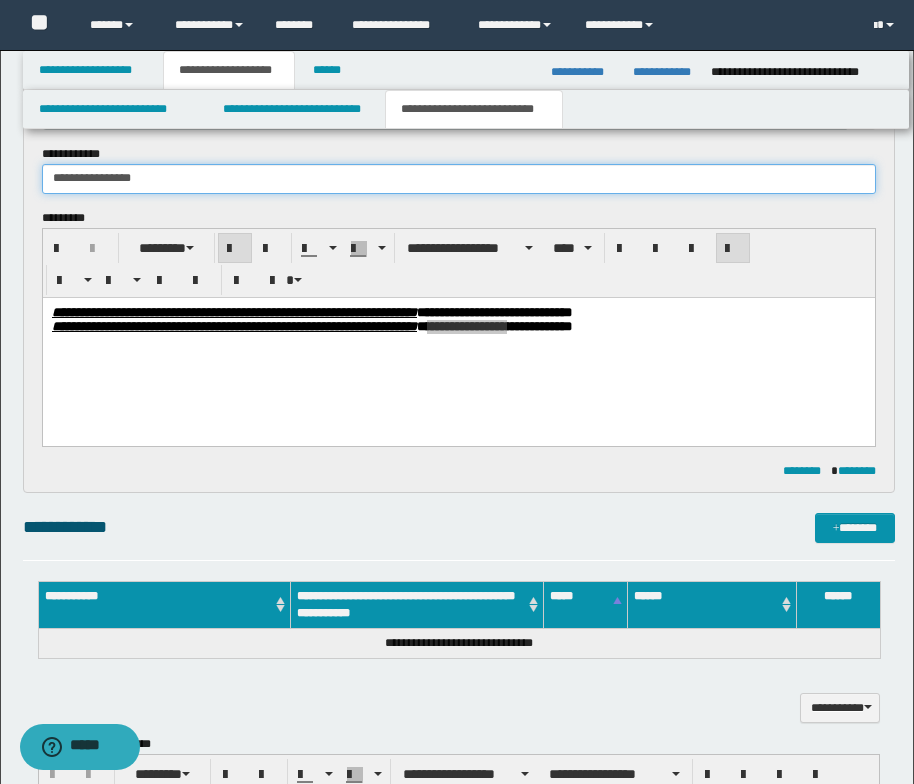 type on "**********" 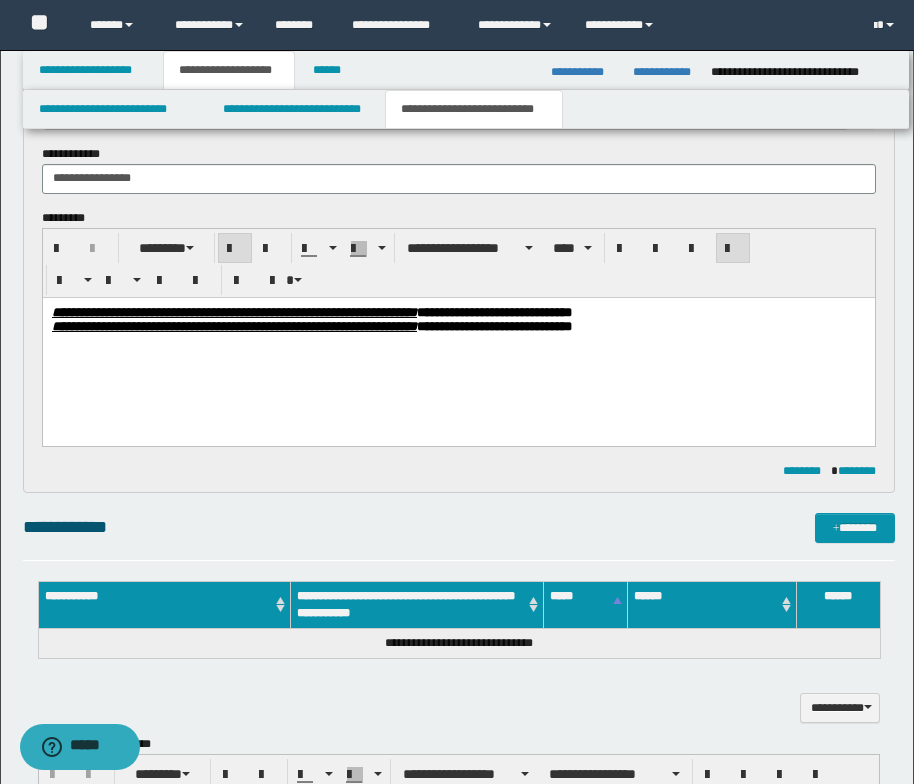 click on "**********" at bounding box center [458, 344] 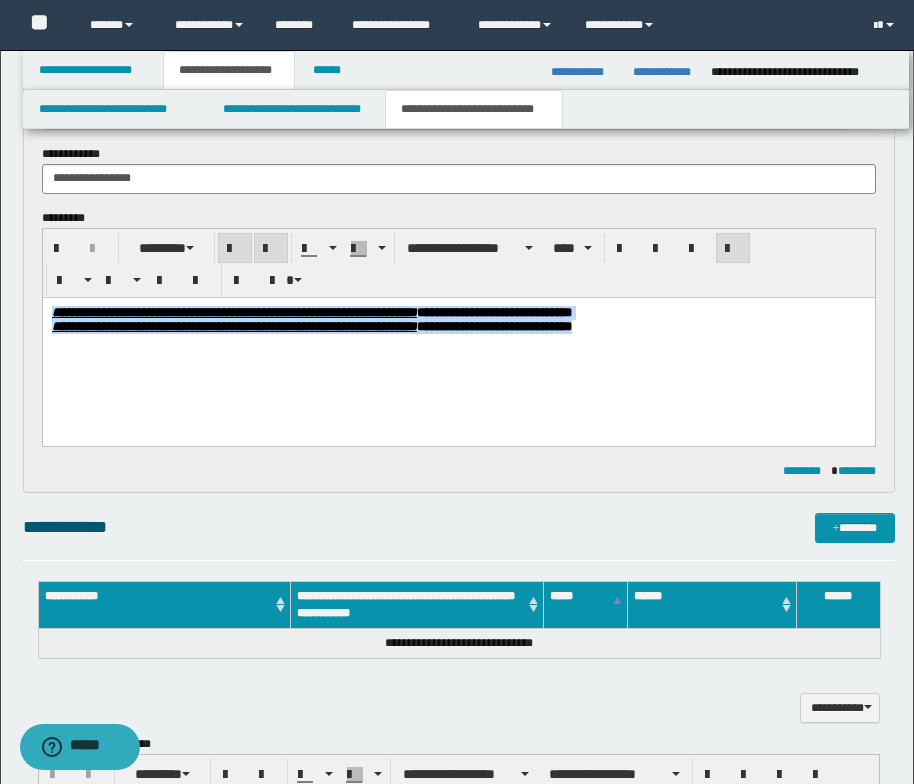 drag, startPoint x: 799, startPoint y: 327, endPoint x: 128, endPoint y: 566, distance: 712.29346 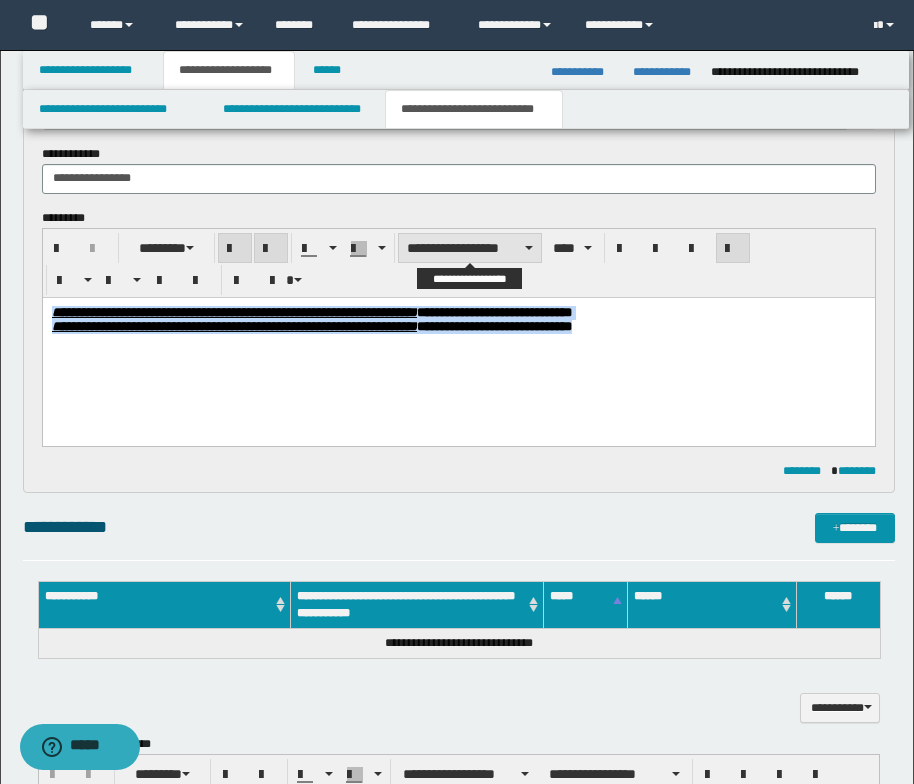click on "**********" at bounding box center (470, 248) 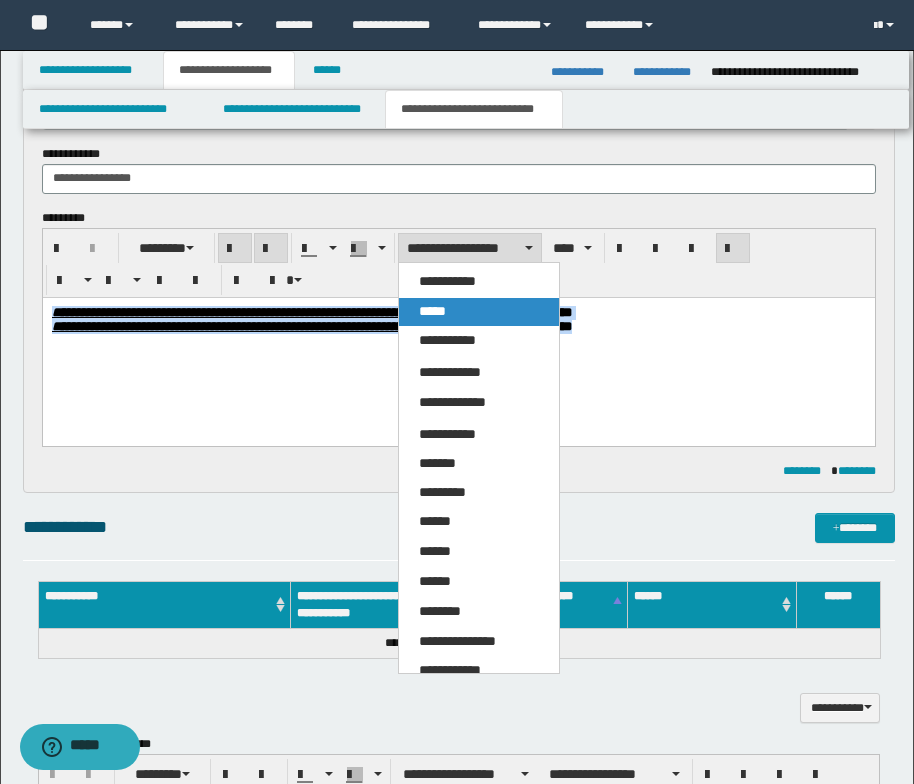 click on "*****" at bounding box center [479, 312] 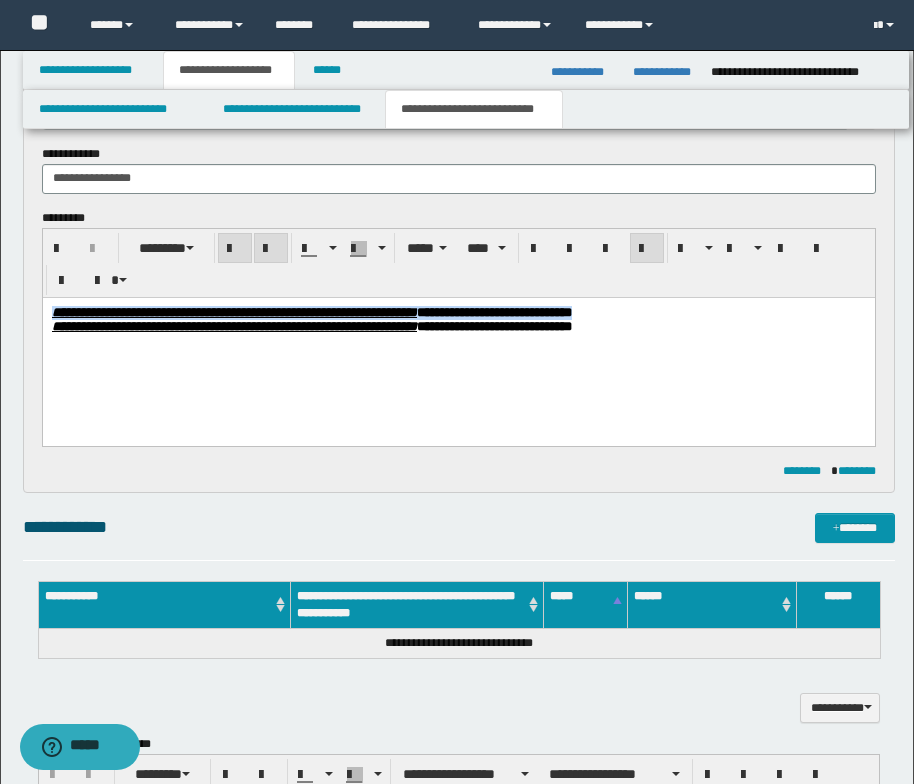 click on "**********" at bounding box center [458, 344] 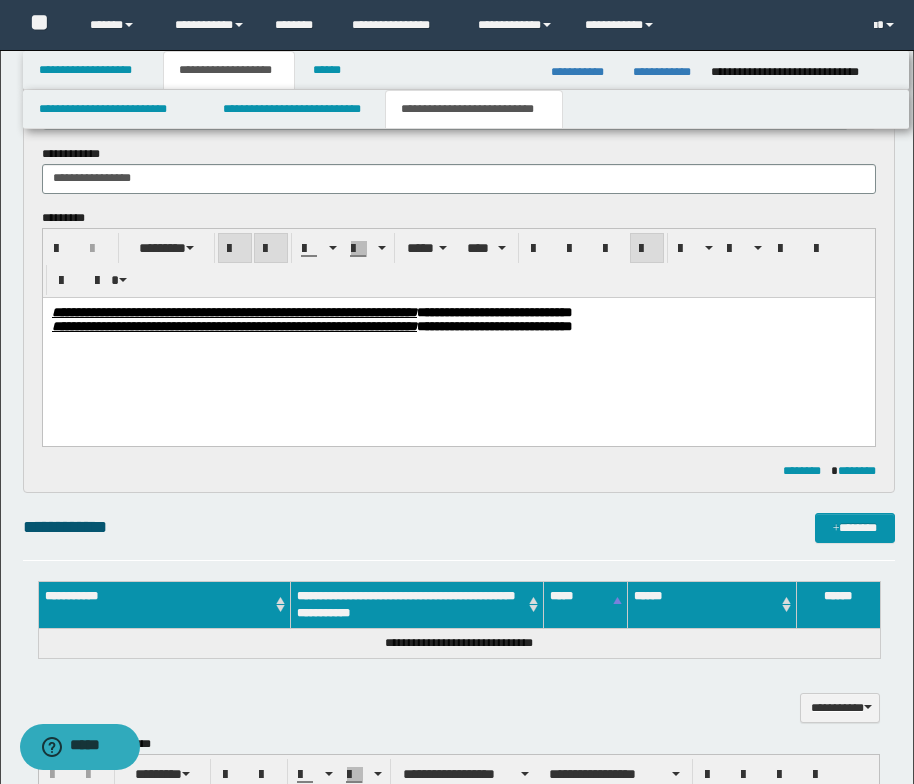 click on "**********" at bounding box center (458, 344) 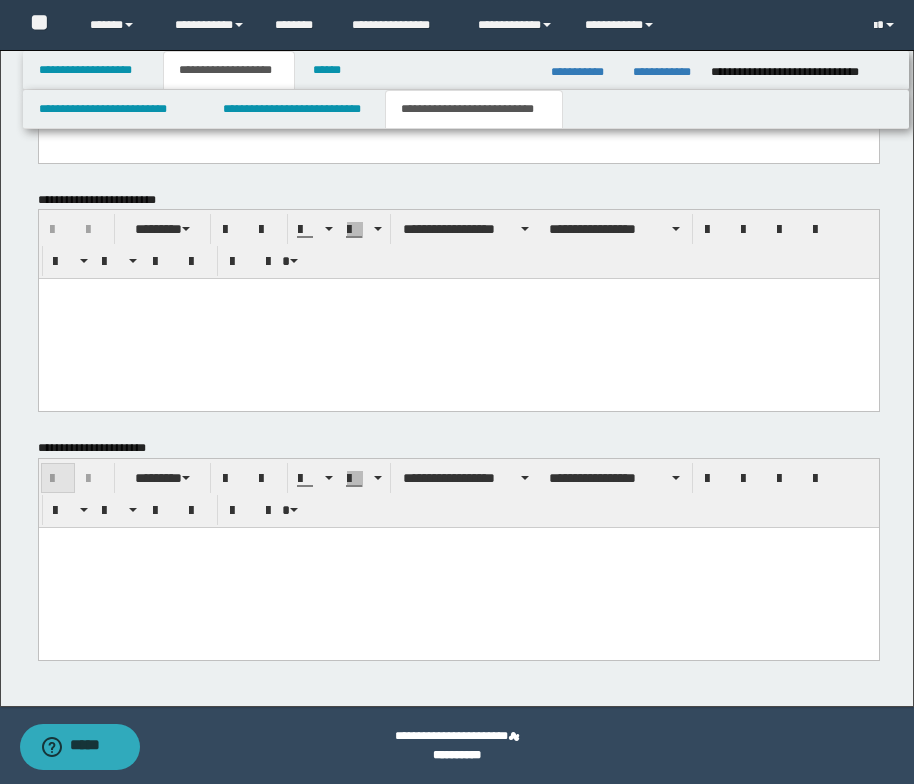 scroll, scrollTop: 1604, scrollLeft: 0, axis: vertical 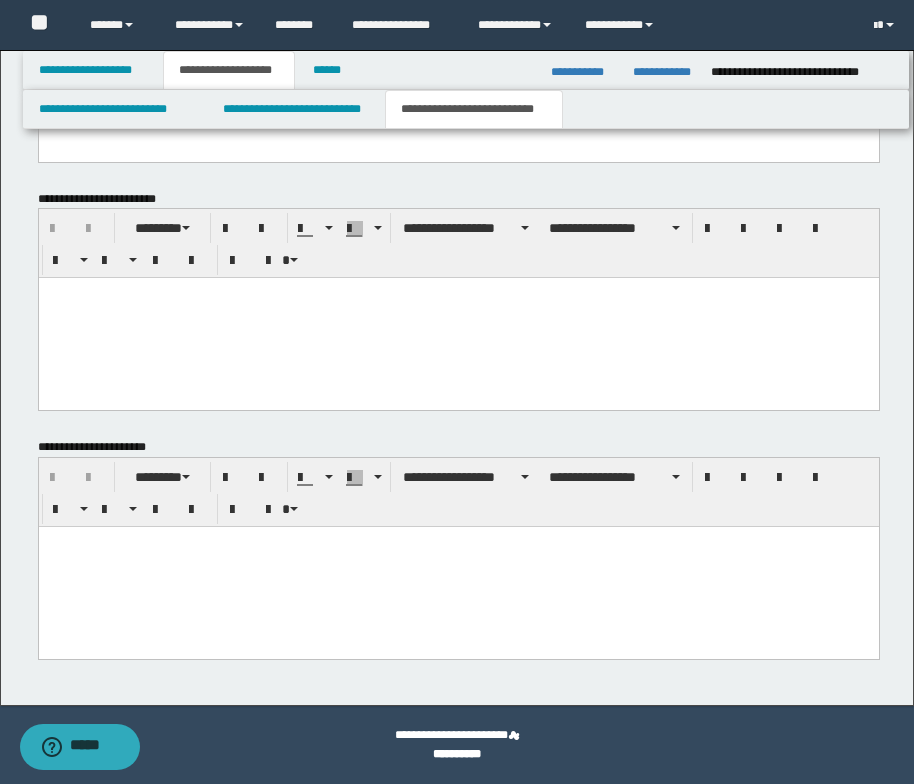 click at bounding box center [458, 542] 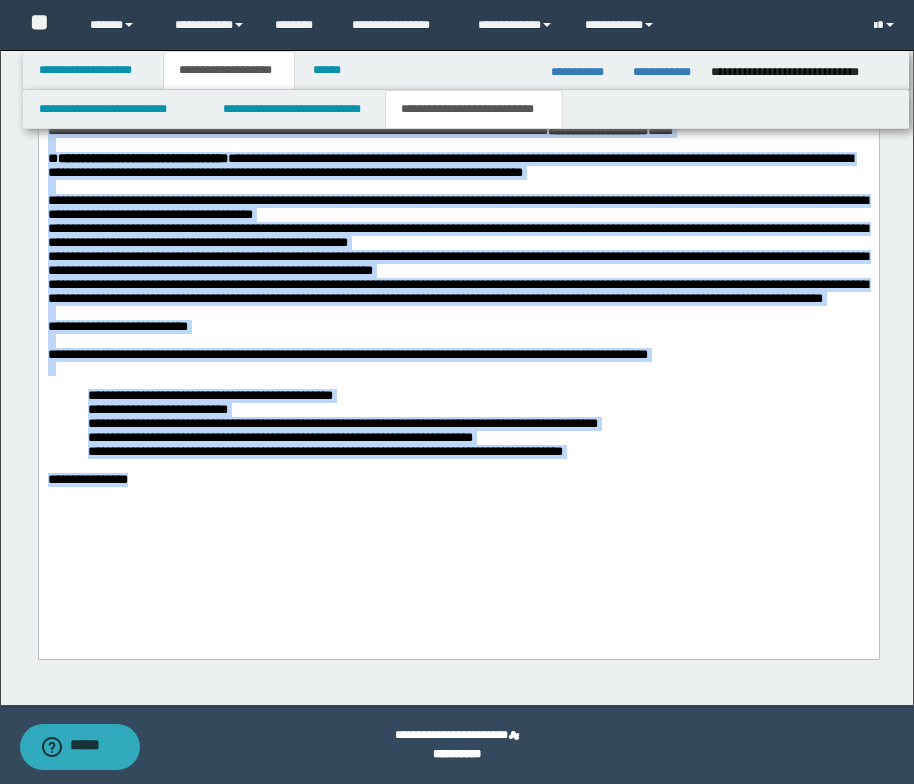 drag, startPoint x: 48, startPoint y: 128, endPoint x: 326, endPoint y: 765, distance: 695.02014 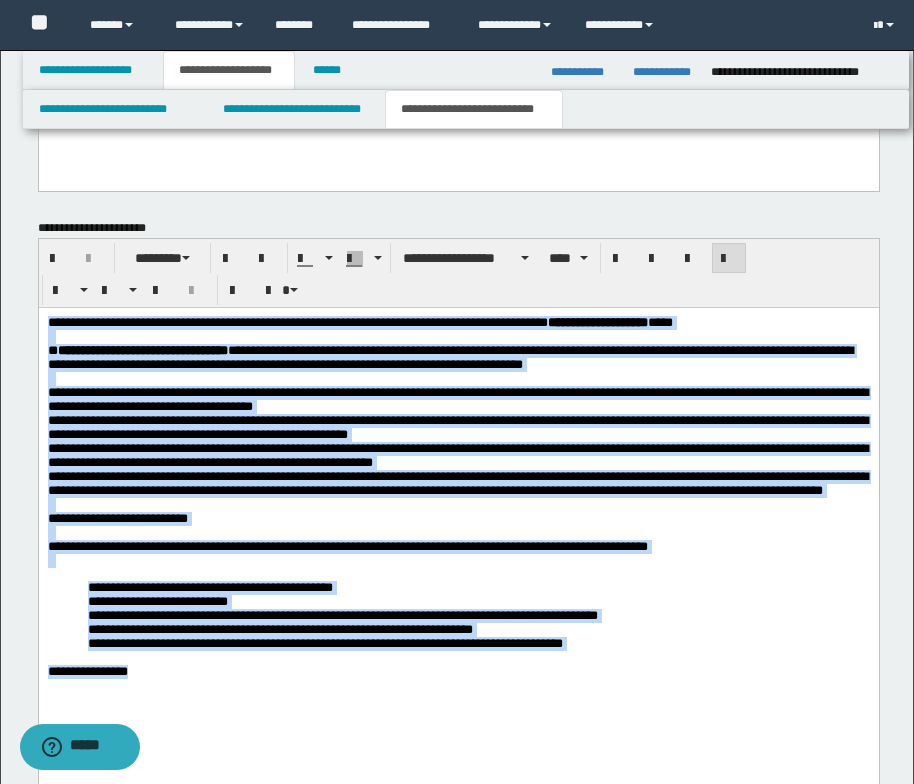 scroll, scrollTop: 1815, scrollLeft: 0, axis: vertical 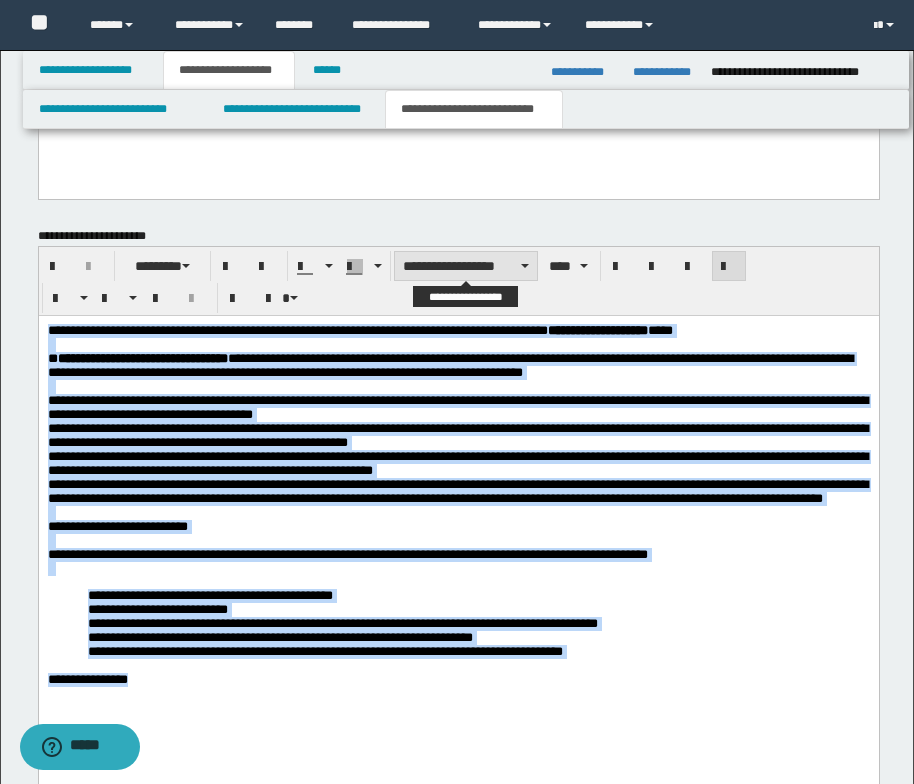 click on "**********" at bounding box center (466, 266) 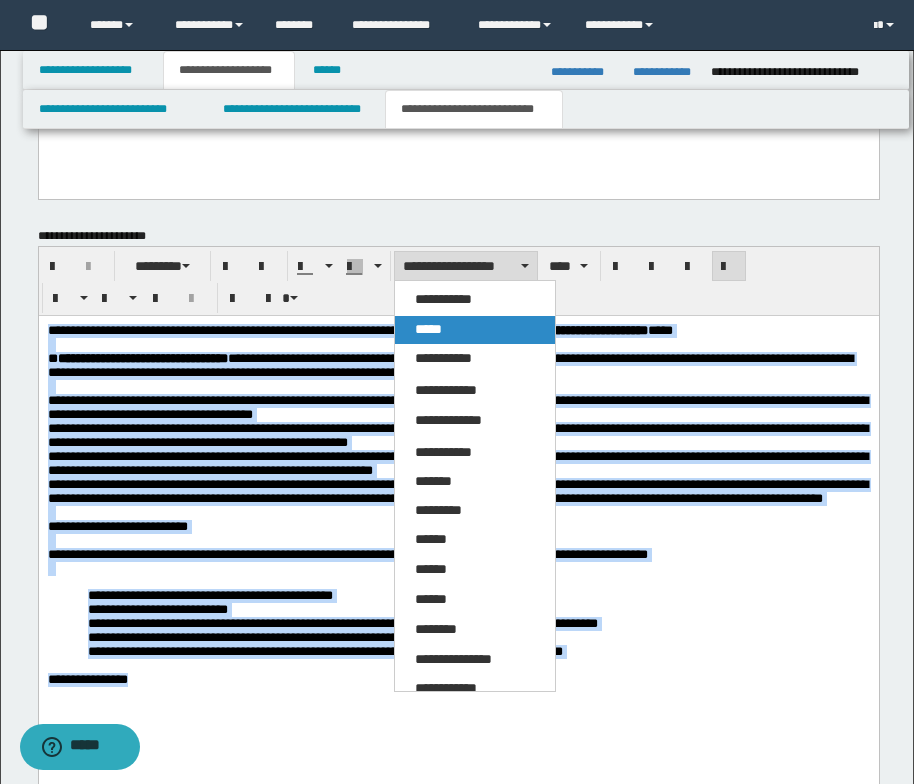 click on "*****" at bounding box center (428, 329) 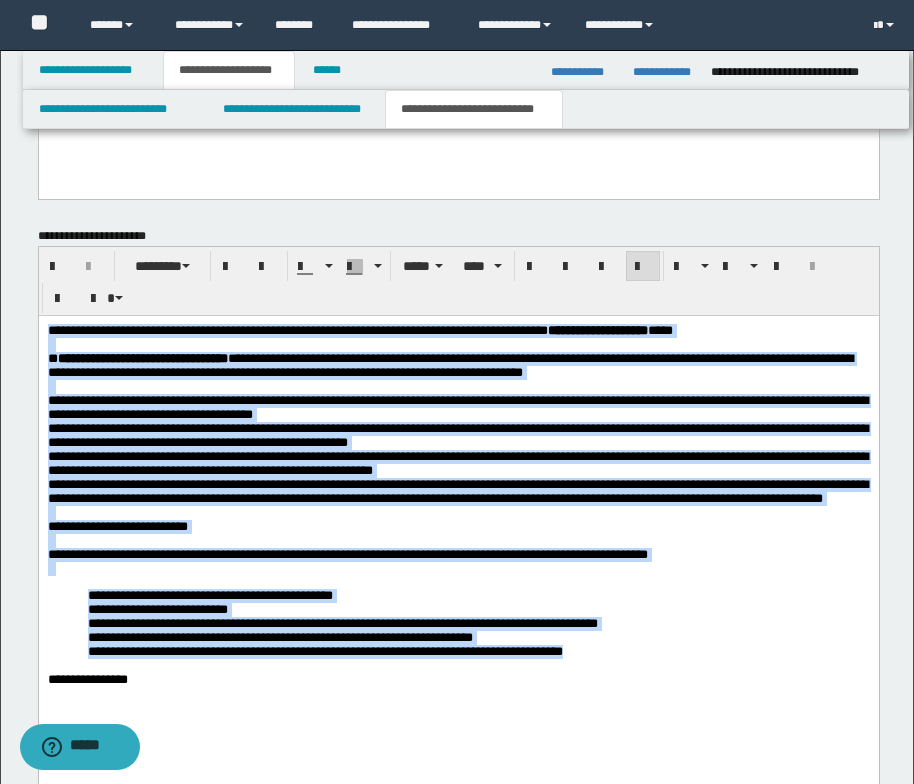 click on "**********" at bounding box center [458, 331] 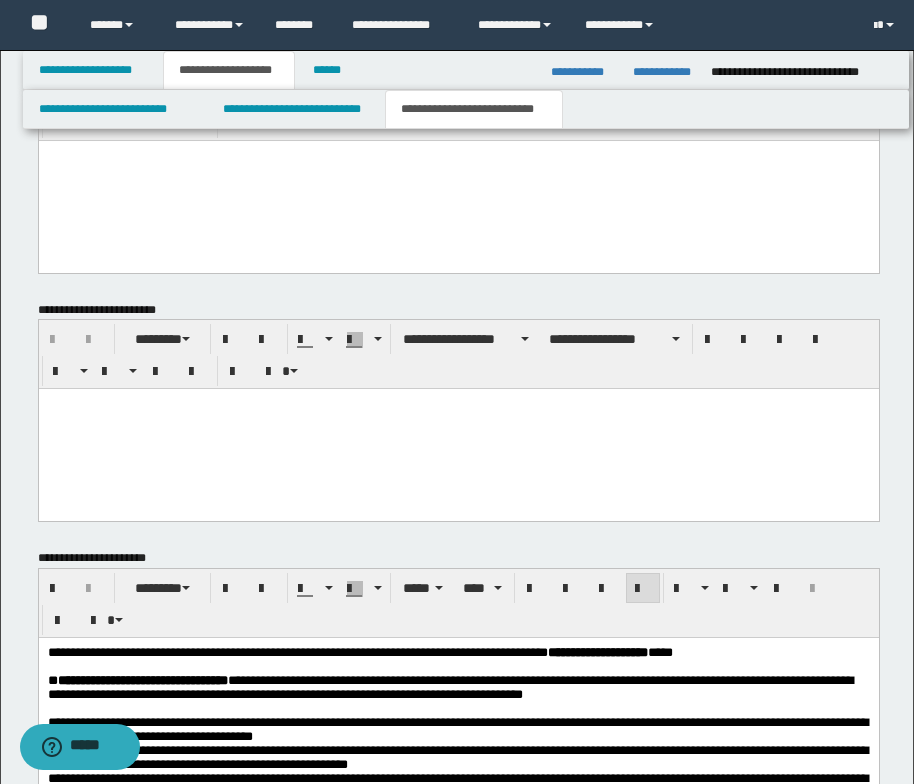 scroll, scrollTop: 1415, scrollLeft: 0, axis: vertical 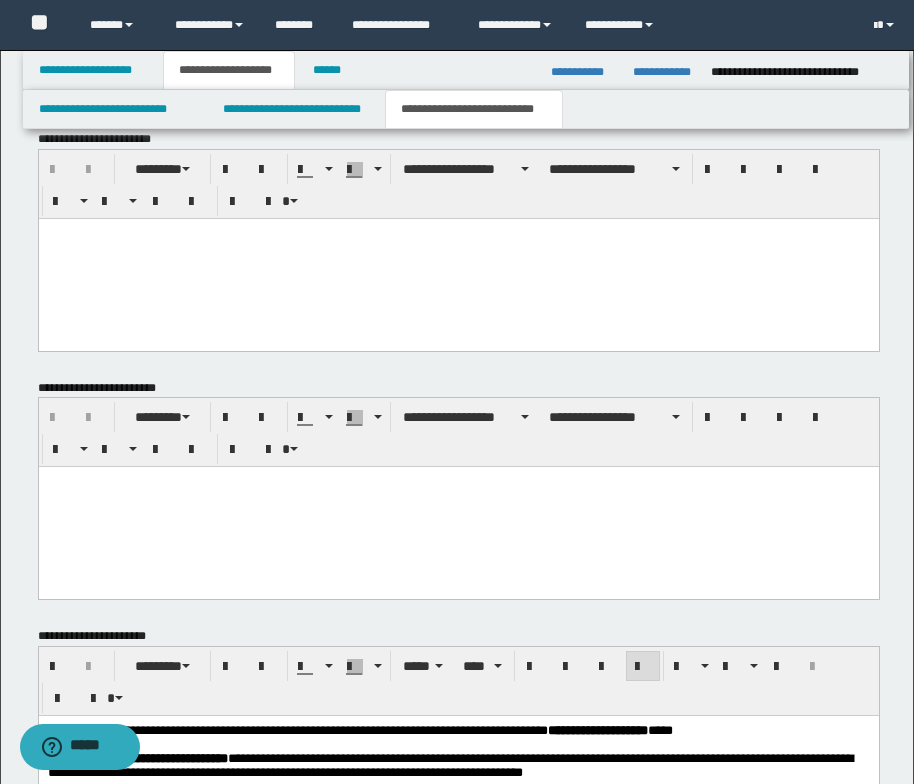 click at bounding box center [458, 258] 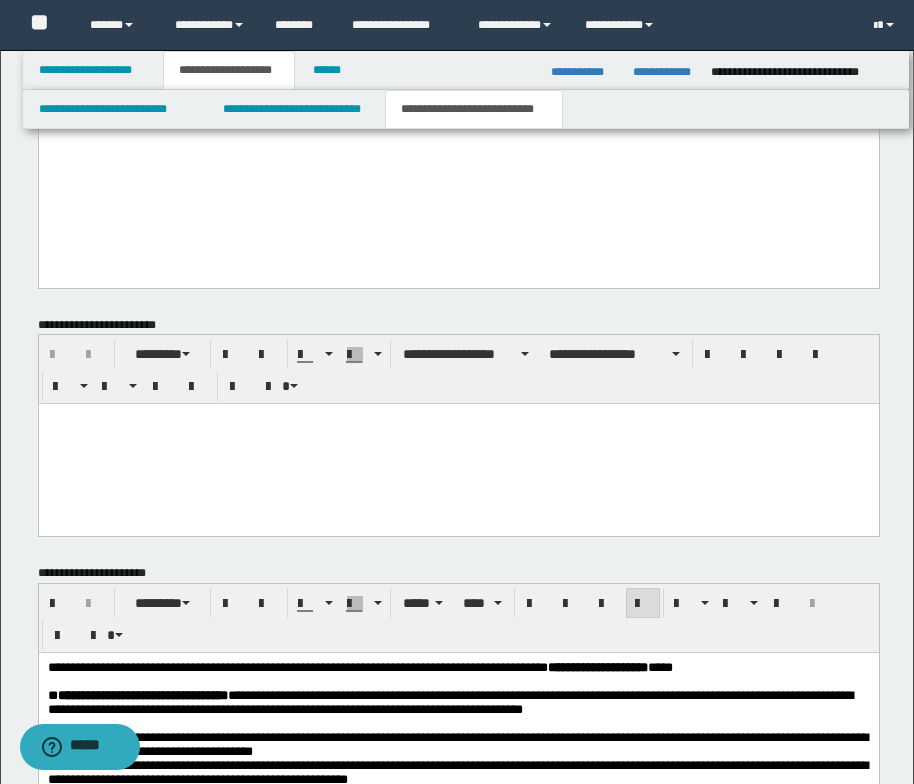 scroll, scrollTop: 2015, scrollLeft: 0, axis: vertical 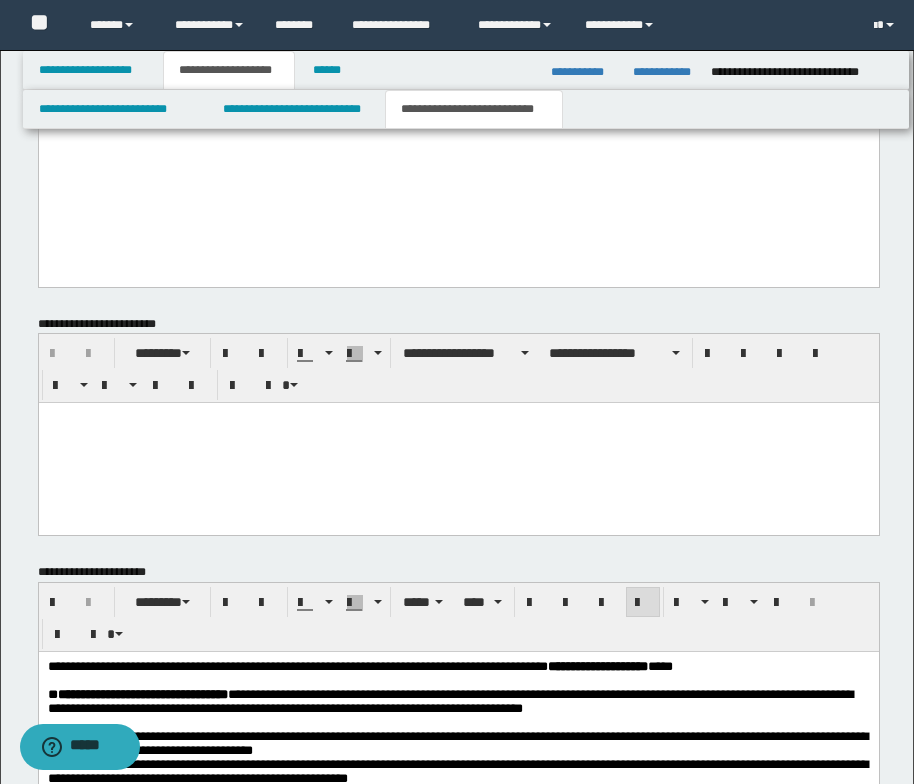 drag, startPoint x: 47, startPoint y: -369, endPoint x: 382, endPoint y: 532, distance: 961.2627 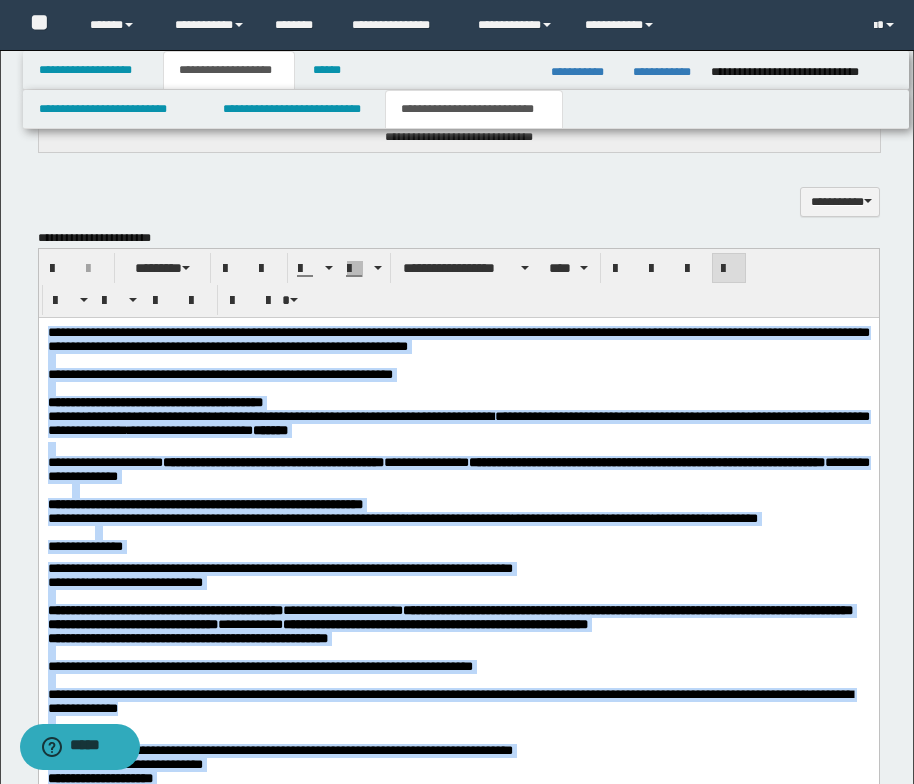 scroll, scrollTop: 1315, scrollLeft: 0, axis: vertical 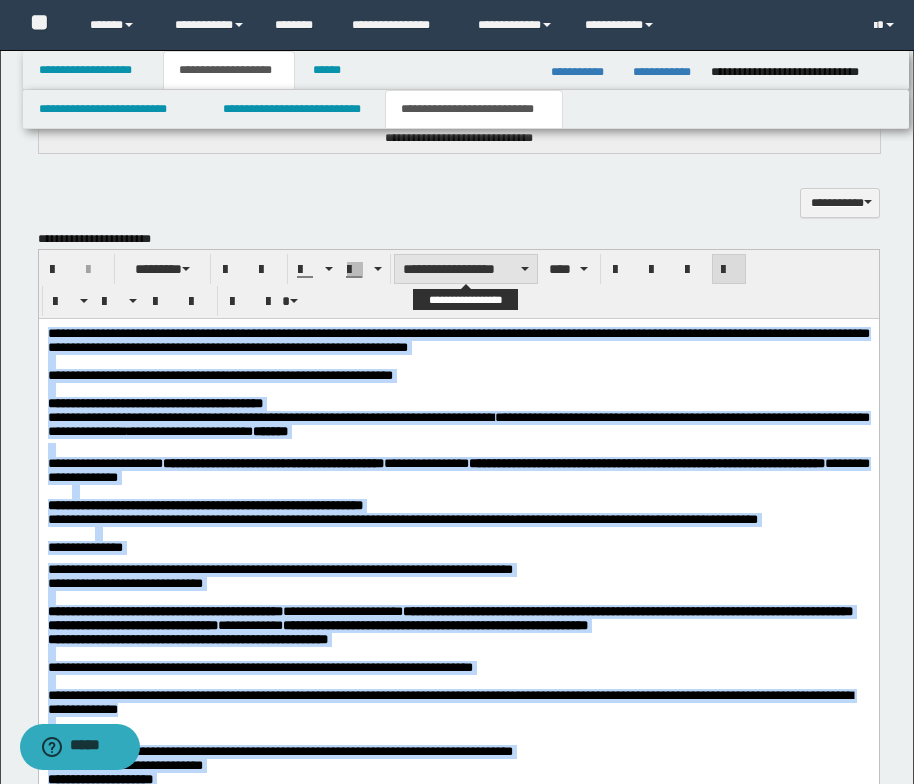 click at bounding box center (525, 269) 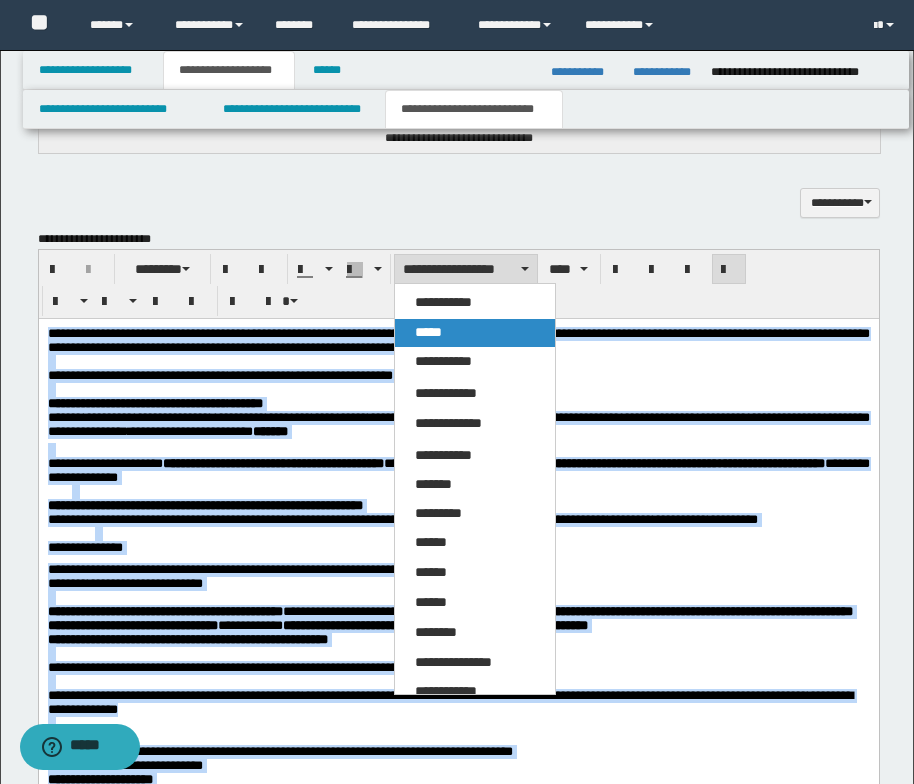 click on "*****" at bounding box center [475, 333] 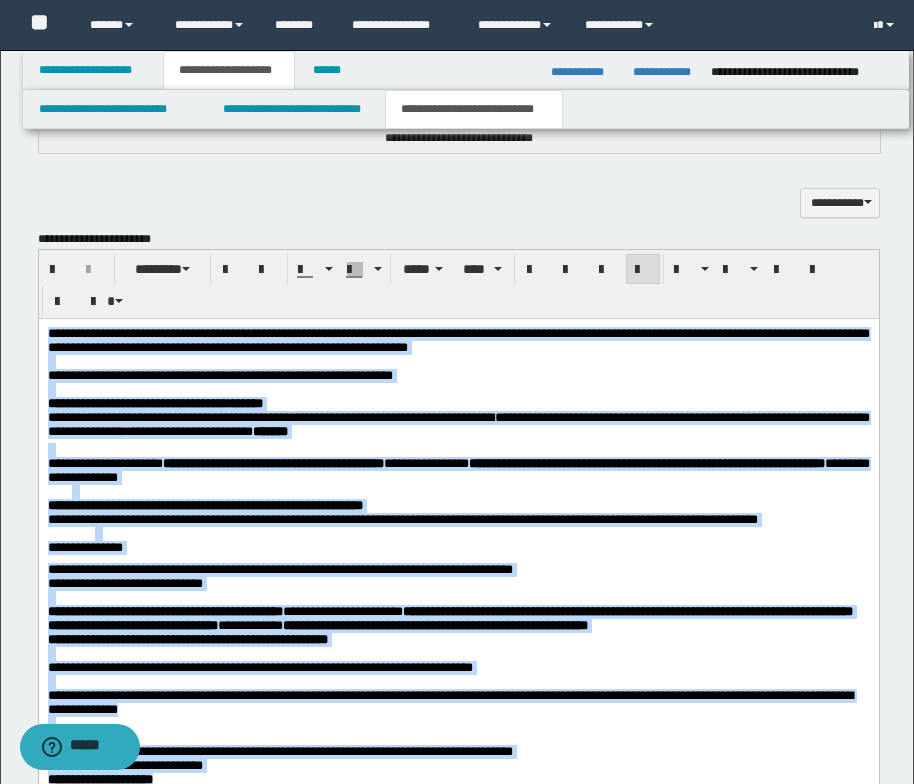 click on "**********" at bounding box center (458, 375) 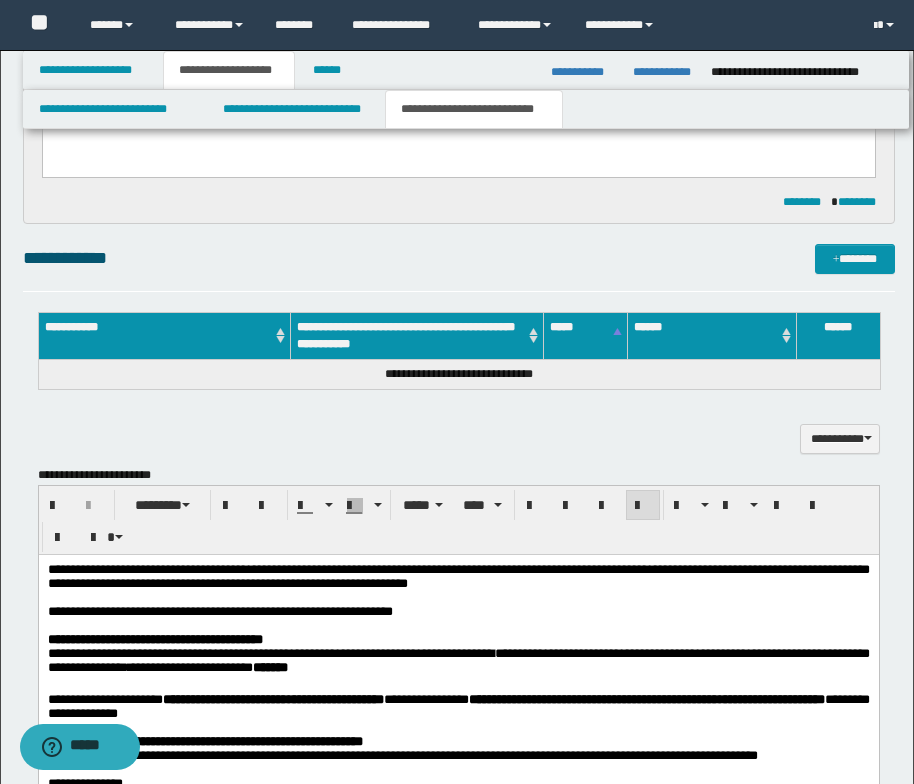 scroll, scrollTop: 1015, scrollLeft: 0, axis: vertical 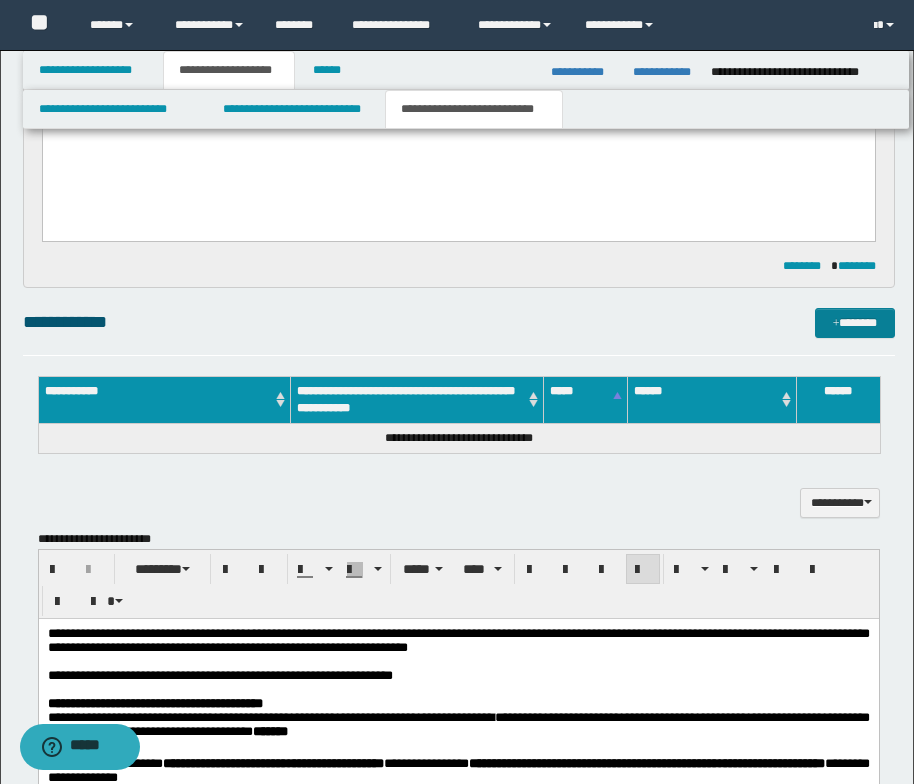 click at bounding box center [836, 324] 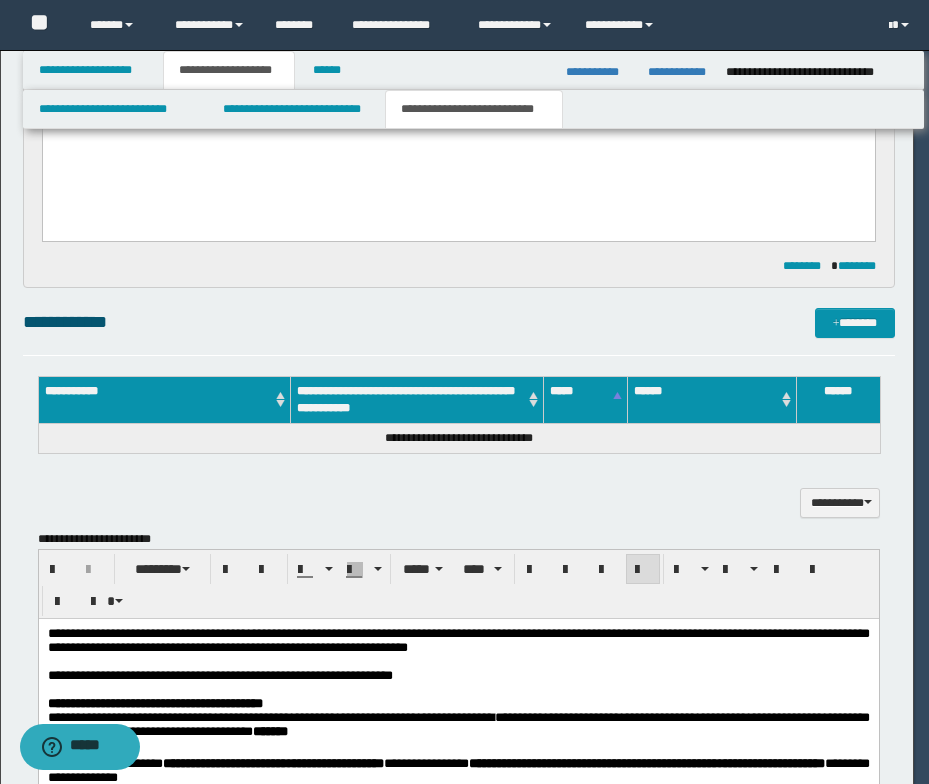 type 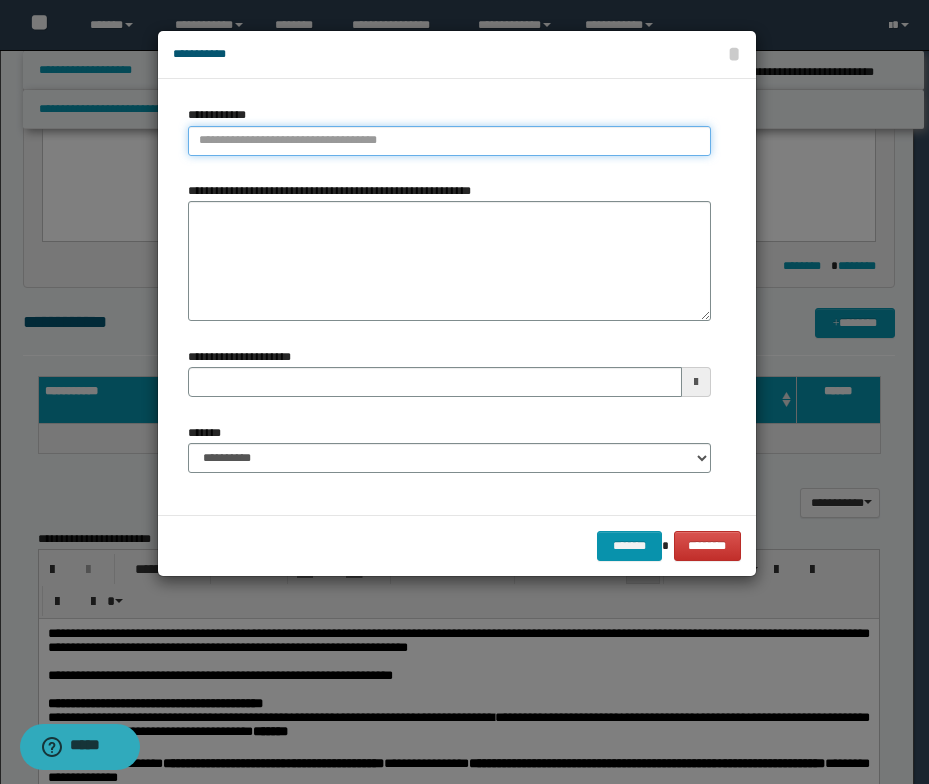 click on "**********" at bounding box center (449, 141) 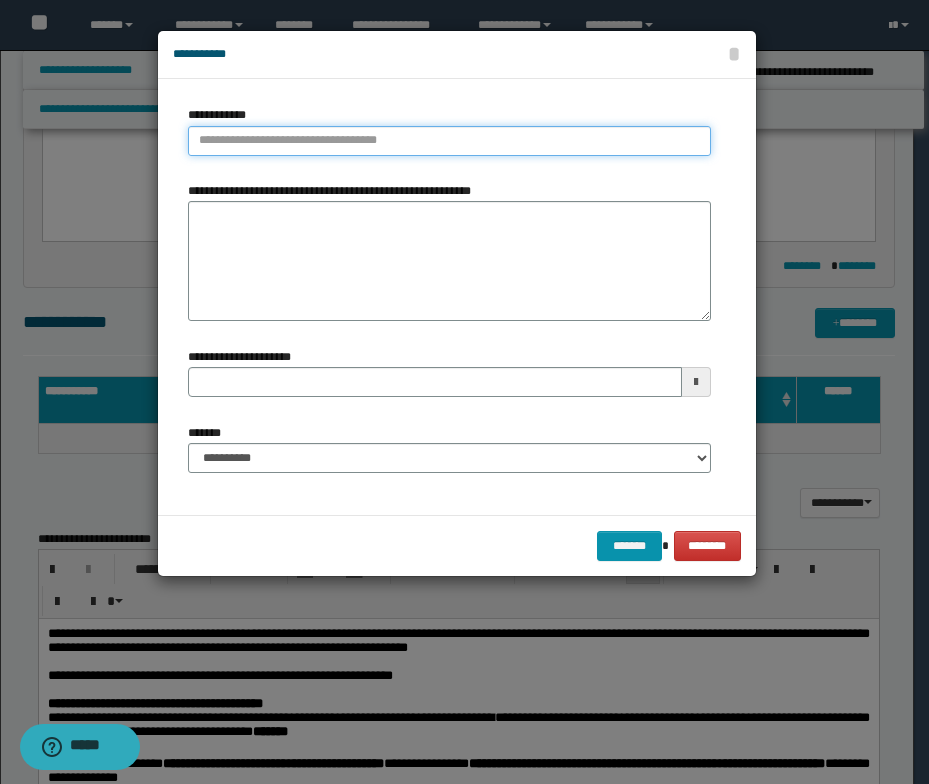paste on "****" 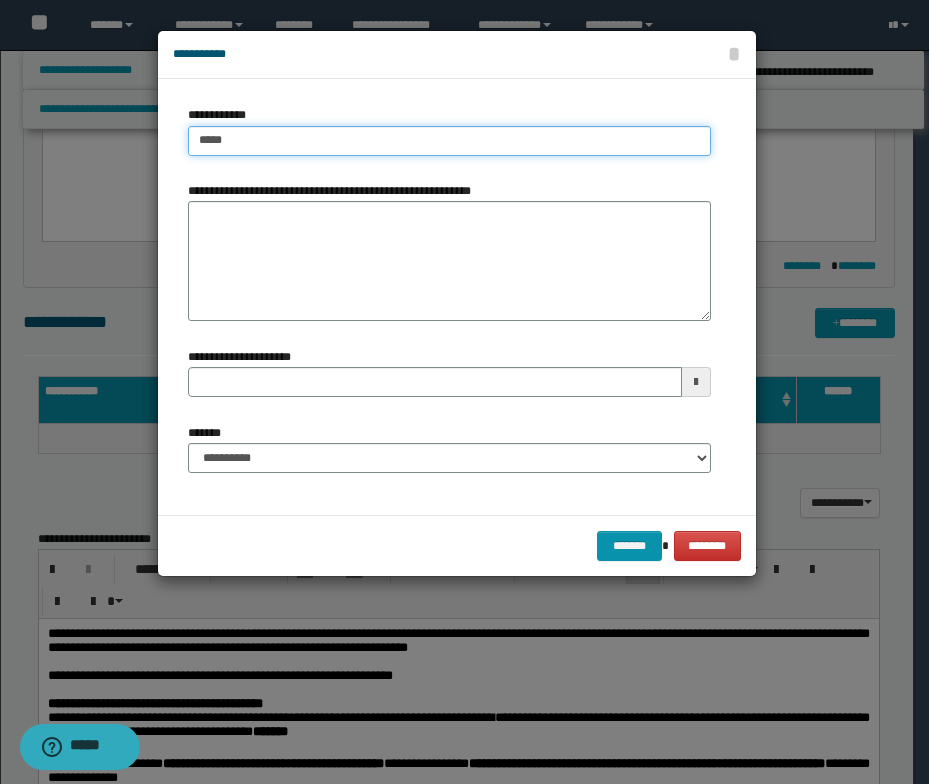 type 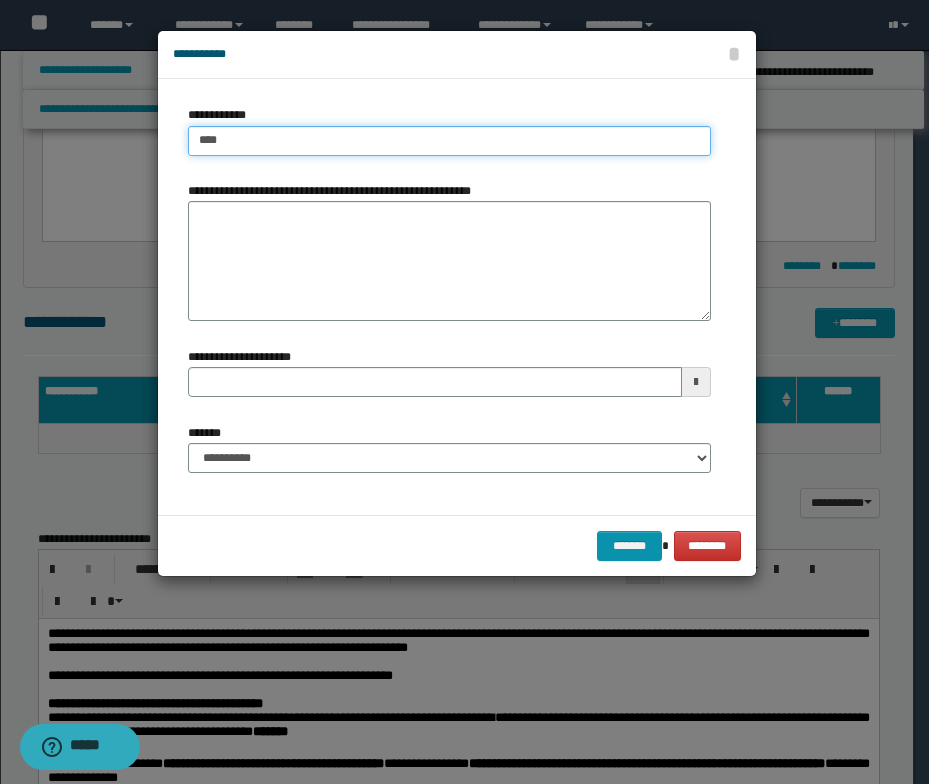 type on "****" 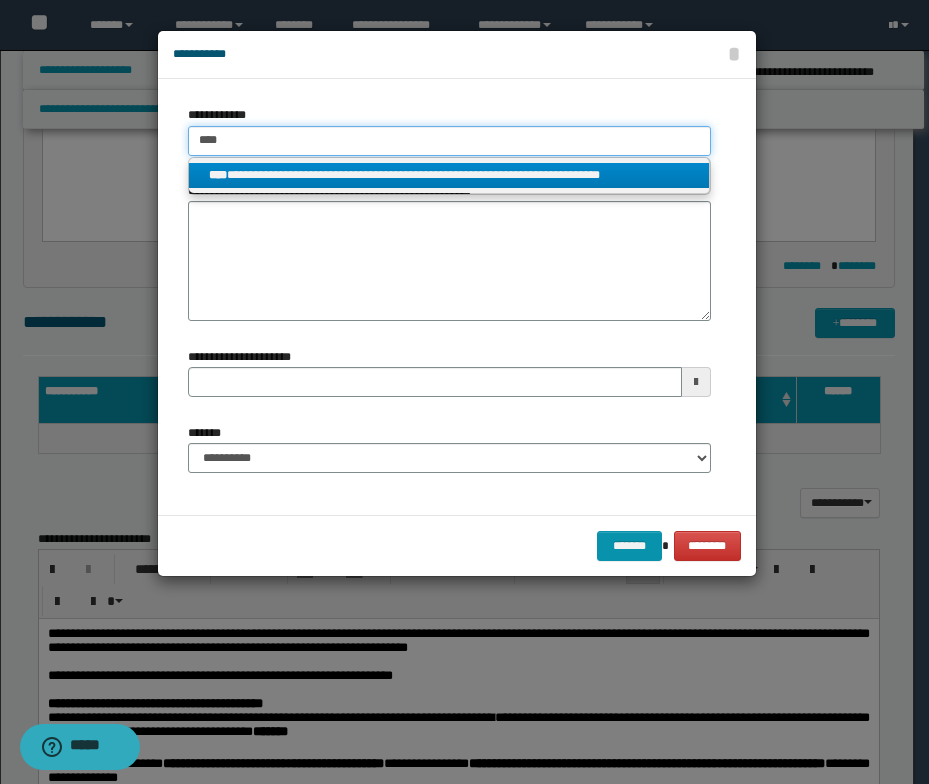 type on "****" 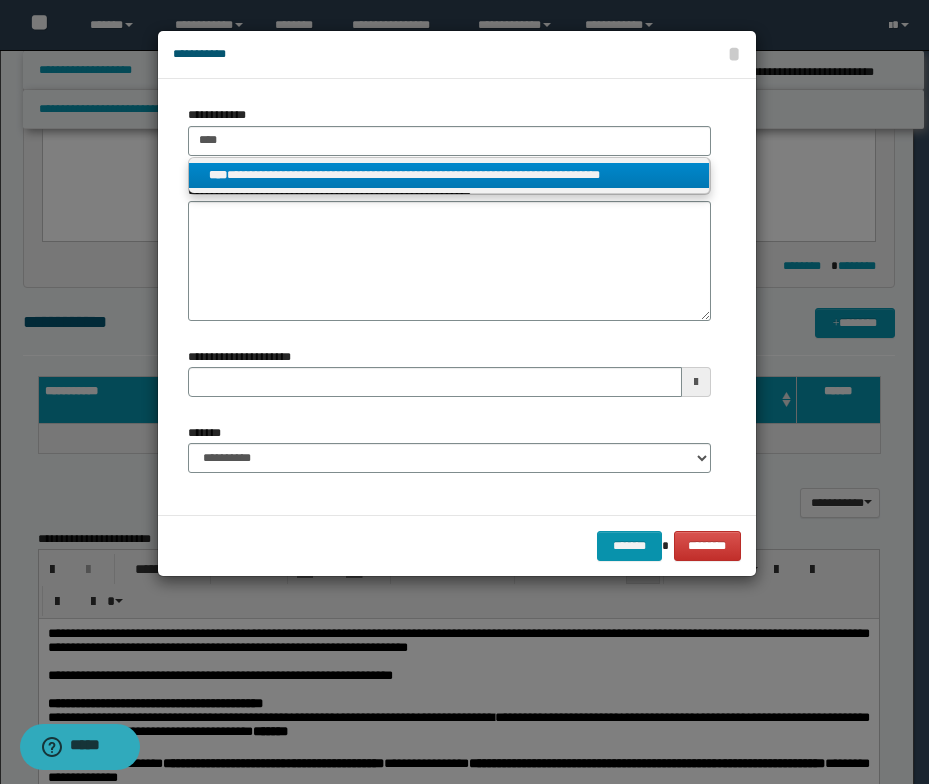 click on "**********" at bounding box center (449, 175) 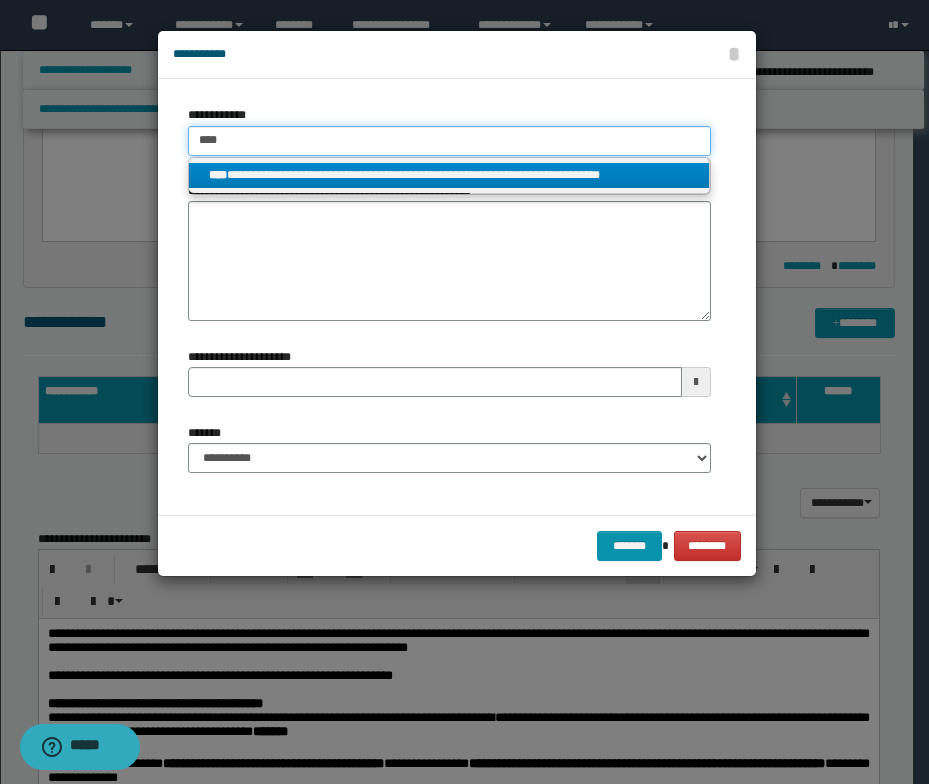 type 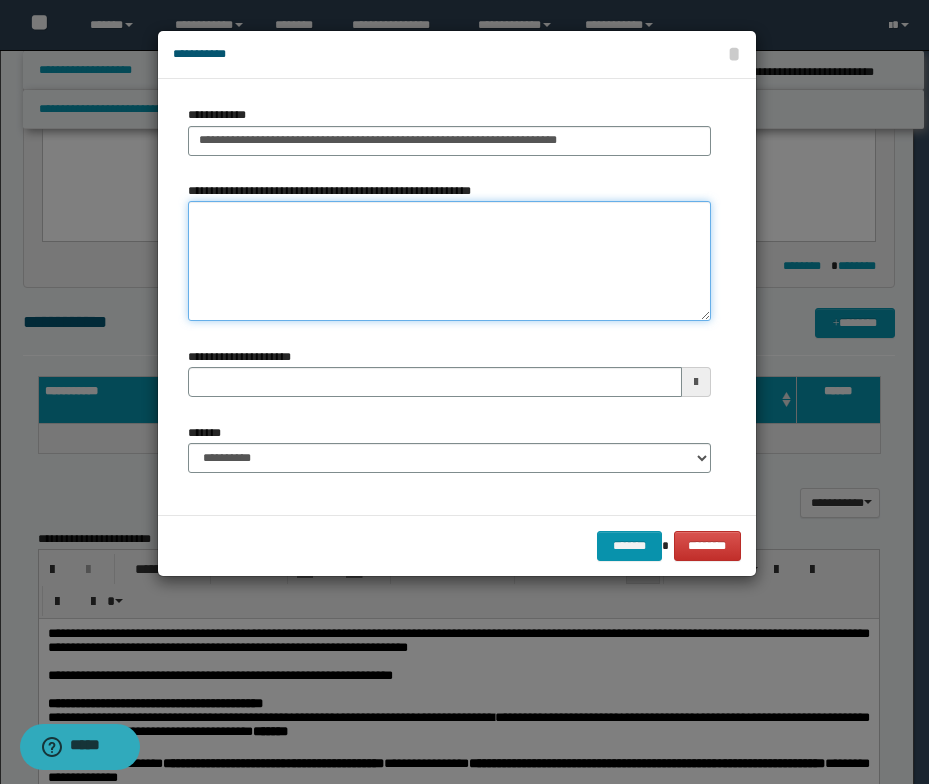 type 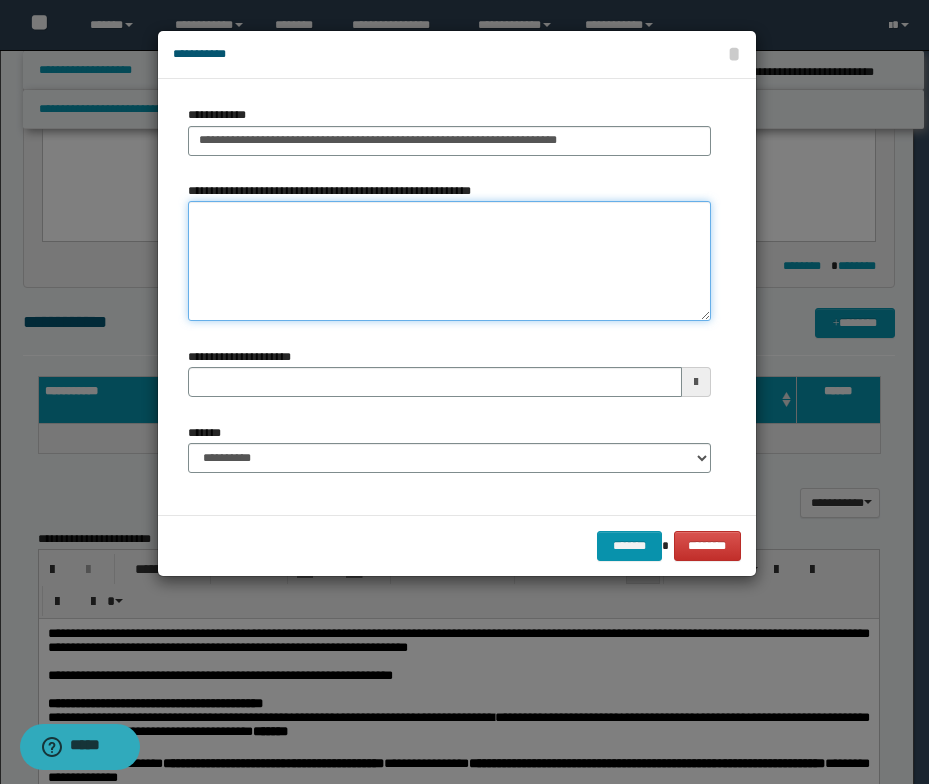 paste on "**********" 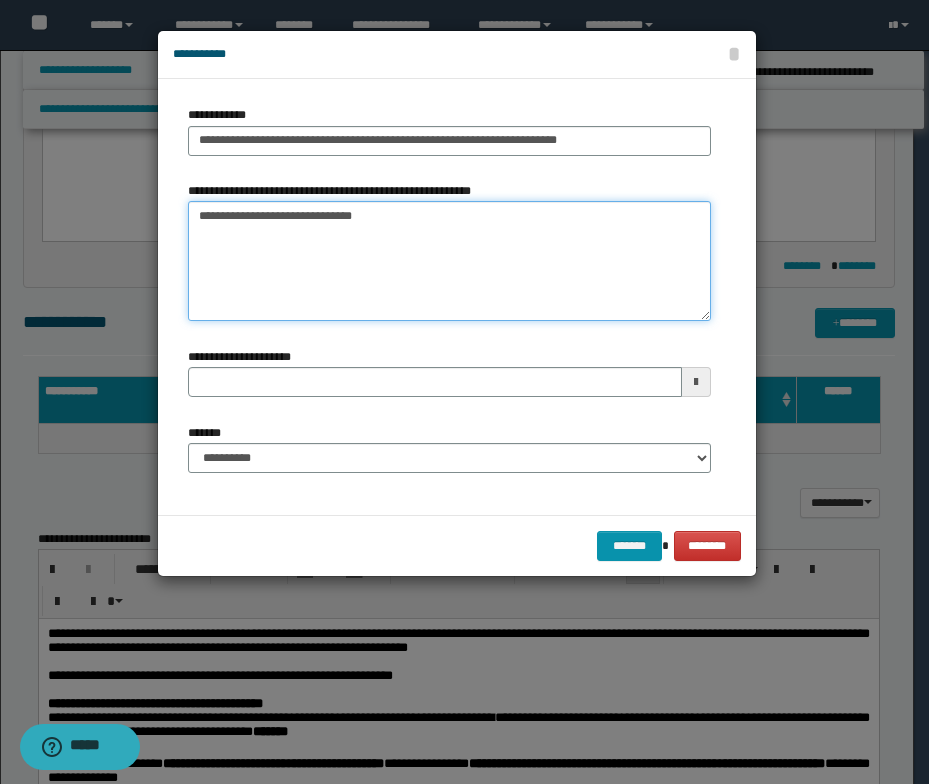 type 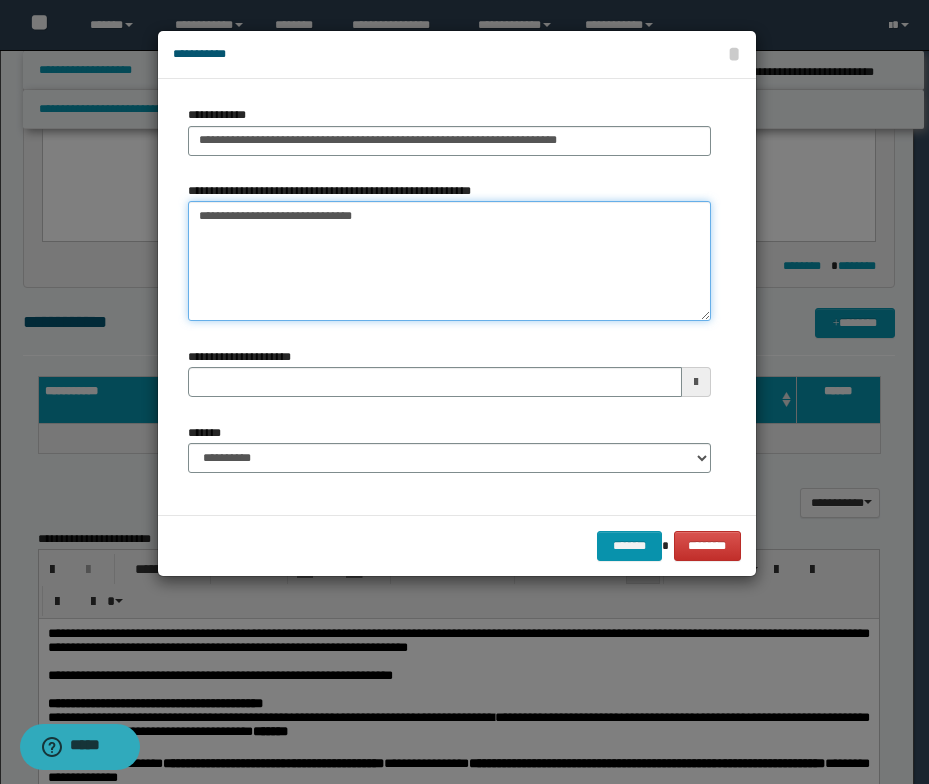 type on "**********" 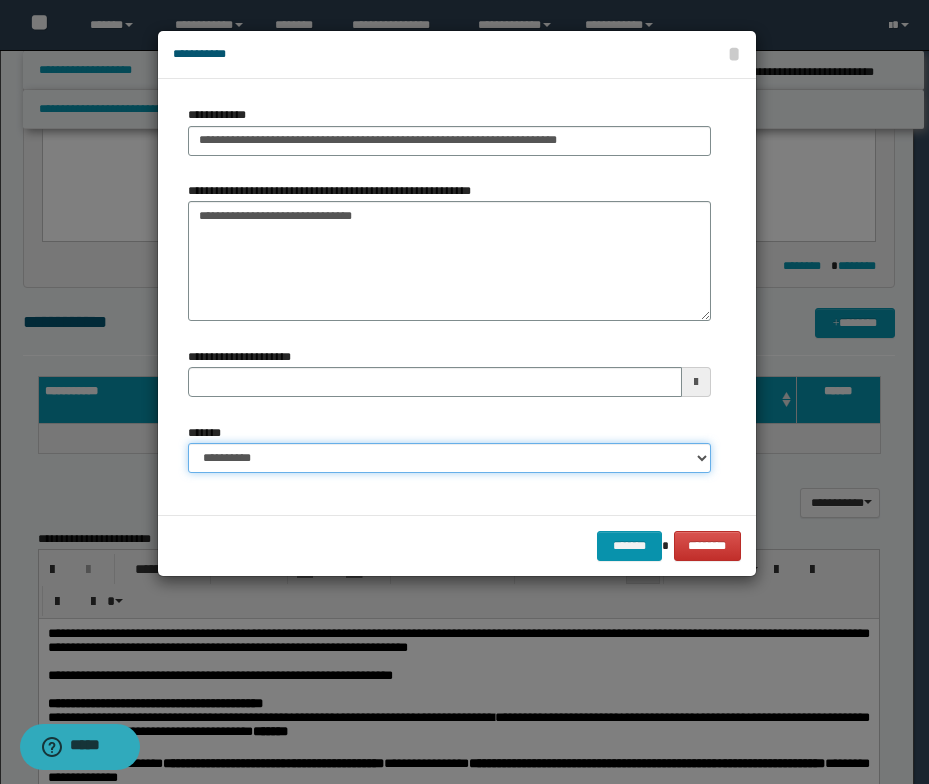 click on "**********" at bounding box center (449, 458) 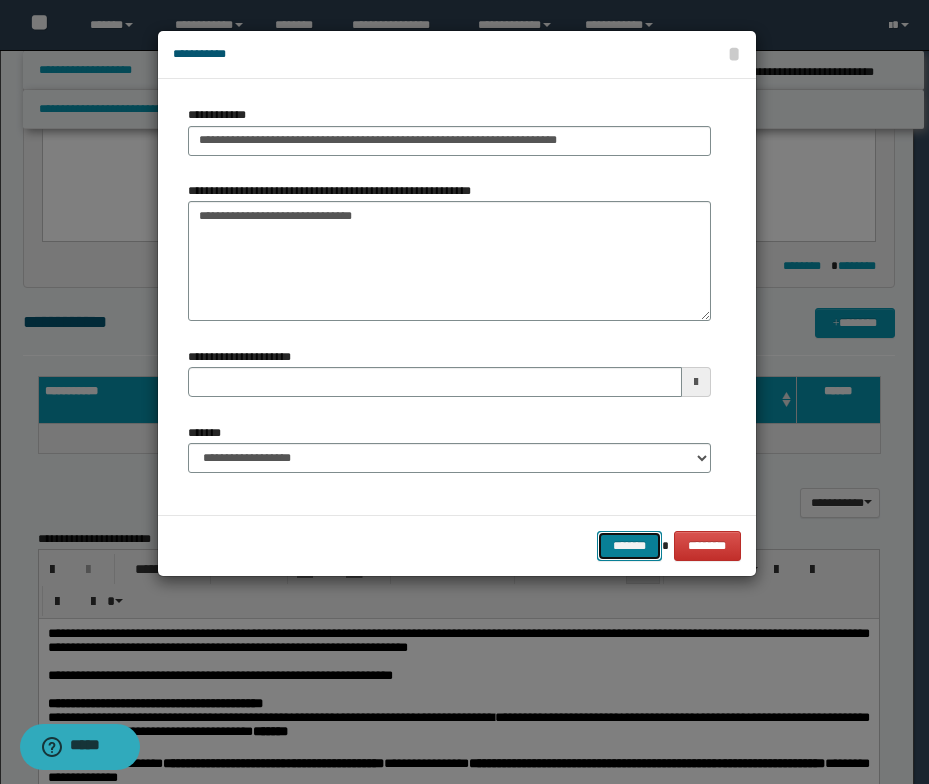 click on "*******" at bounding box center [629, 546] 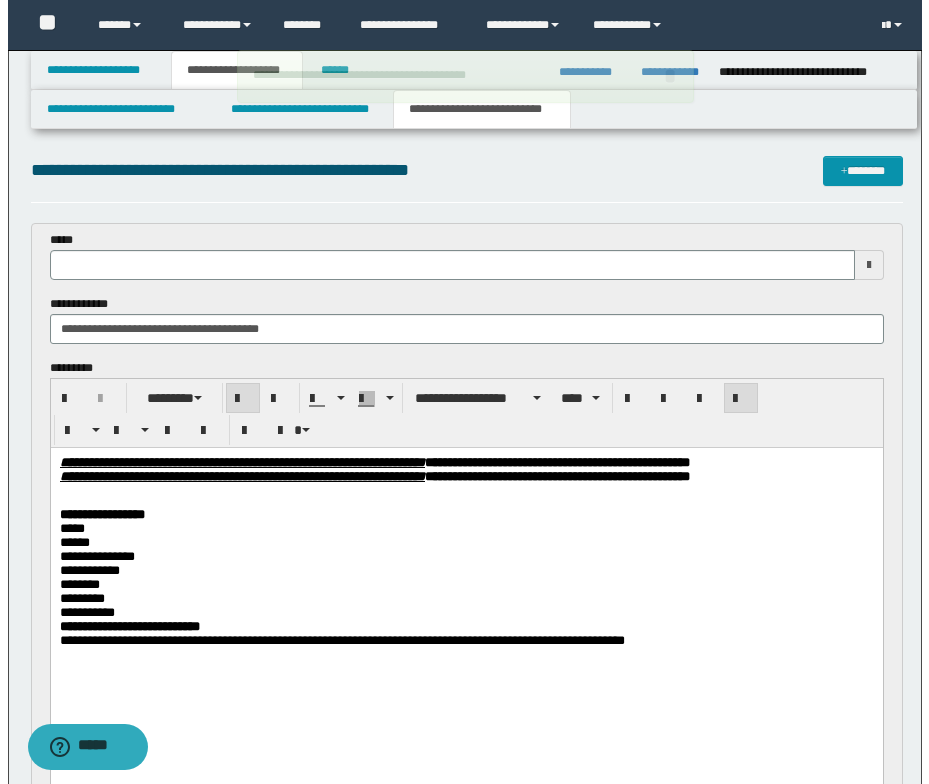 scroll, scrollTop: 0, scrollLeft: 0, axis: both 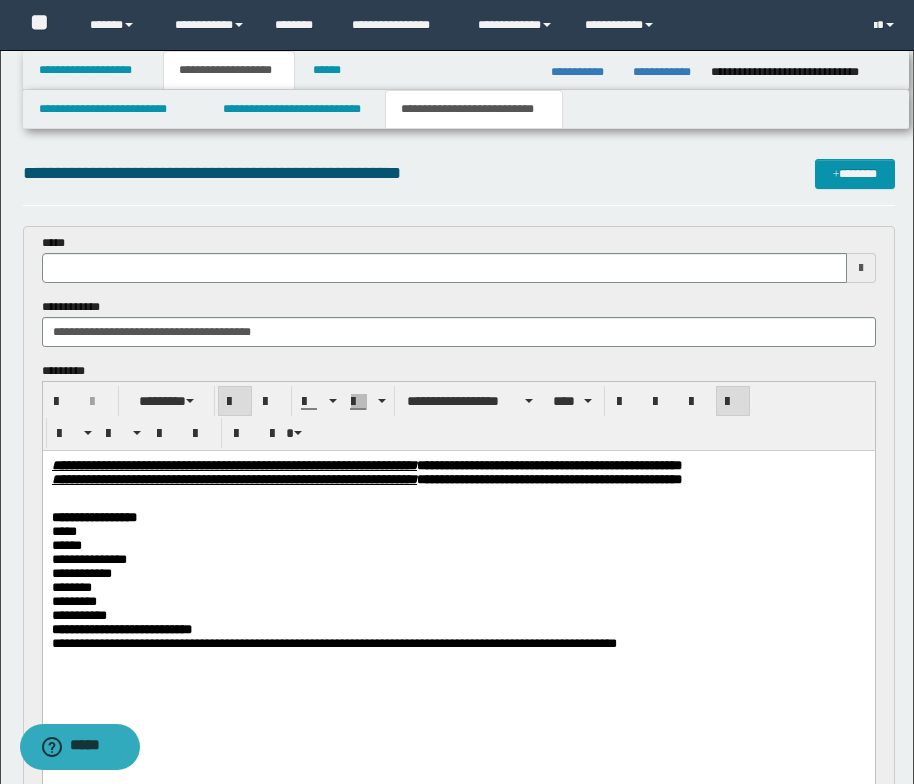 type 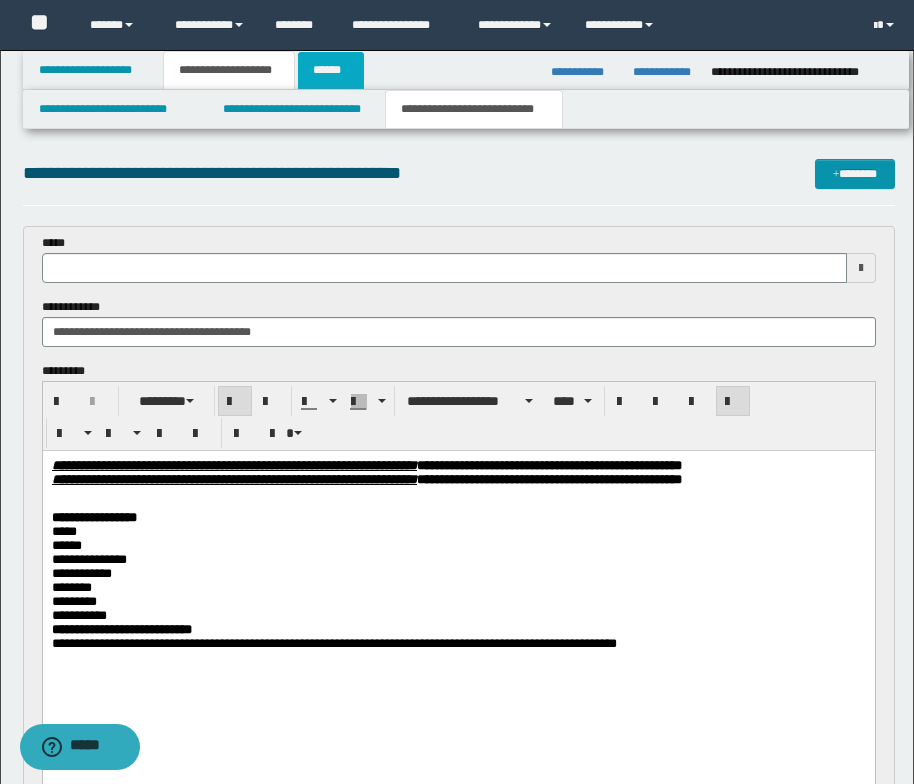 click on "******" at bounding box center [331, 70] 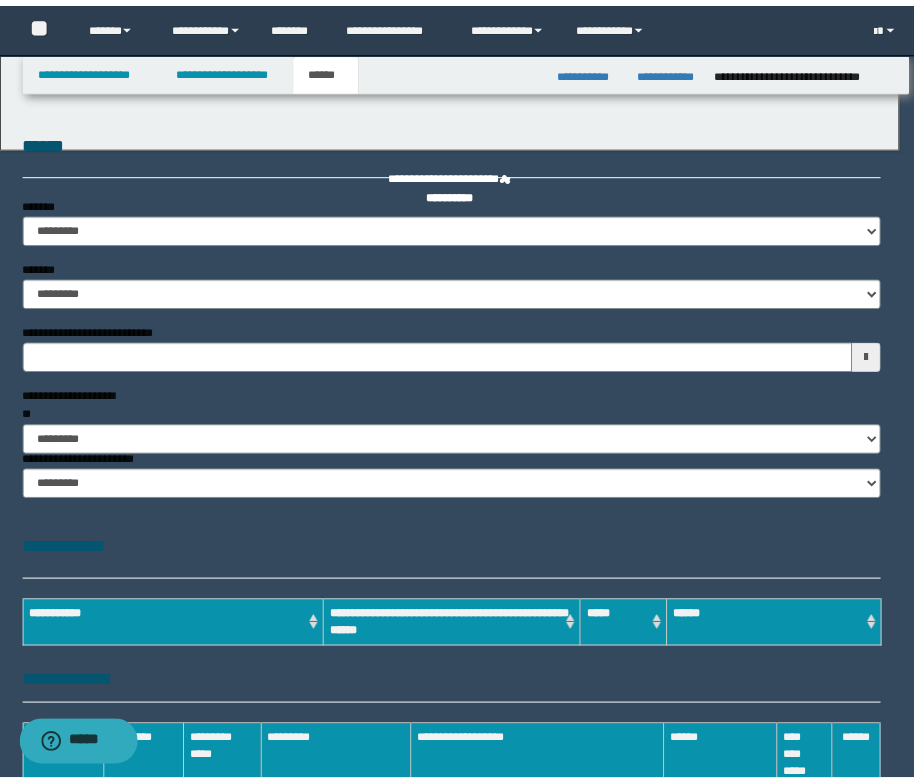 scroll, scrollTop: 0, scrollLeft: 0, axis: both 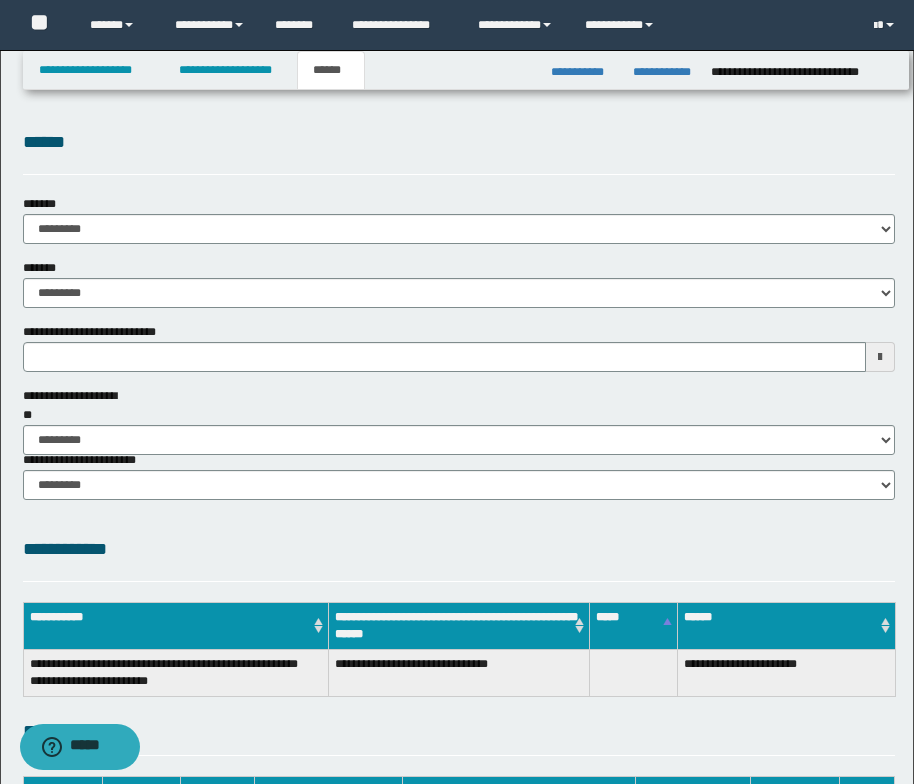 type 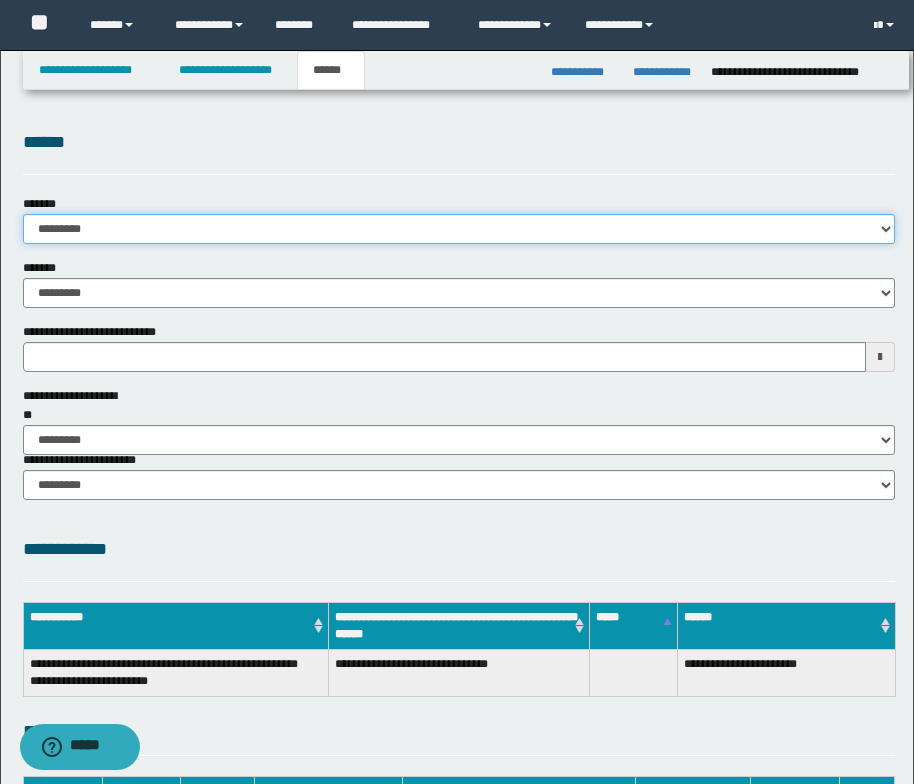 click on "**********" at bounding box center (459, 229) 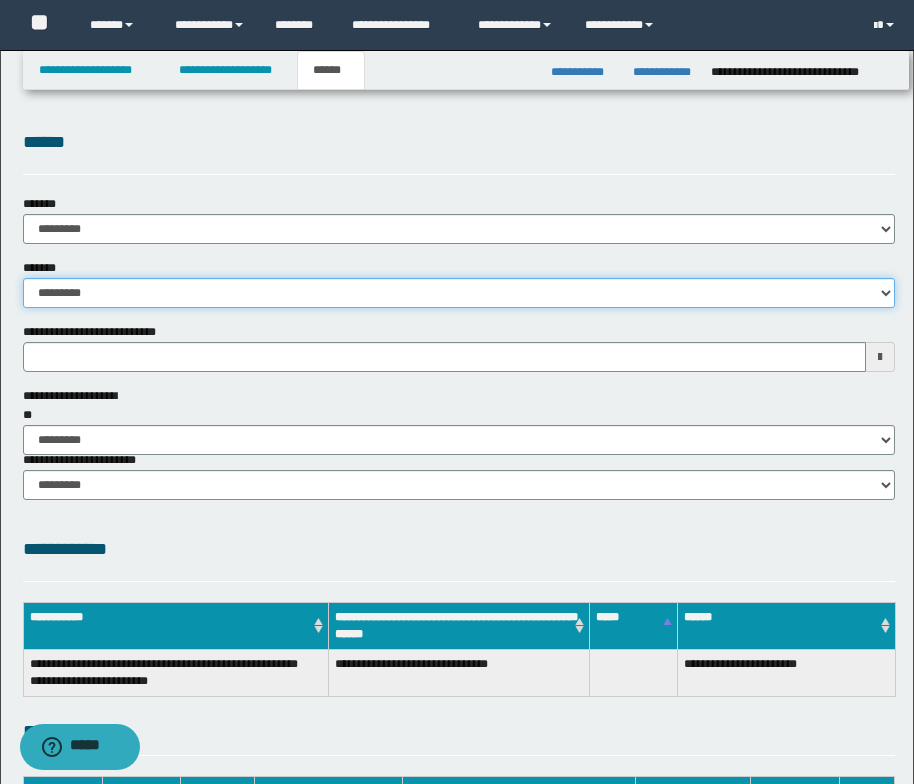 click on "**********" at bounding box center [459, 293] 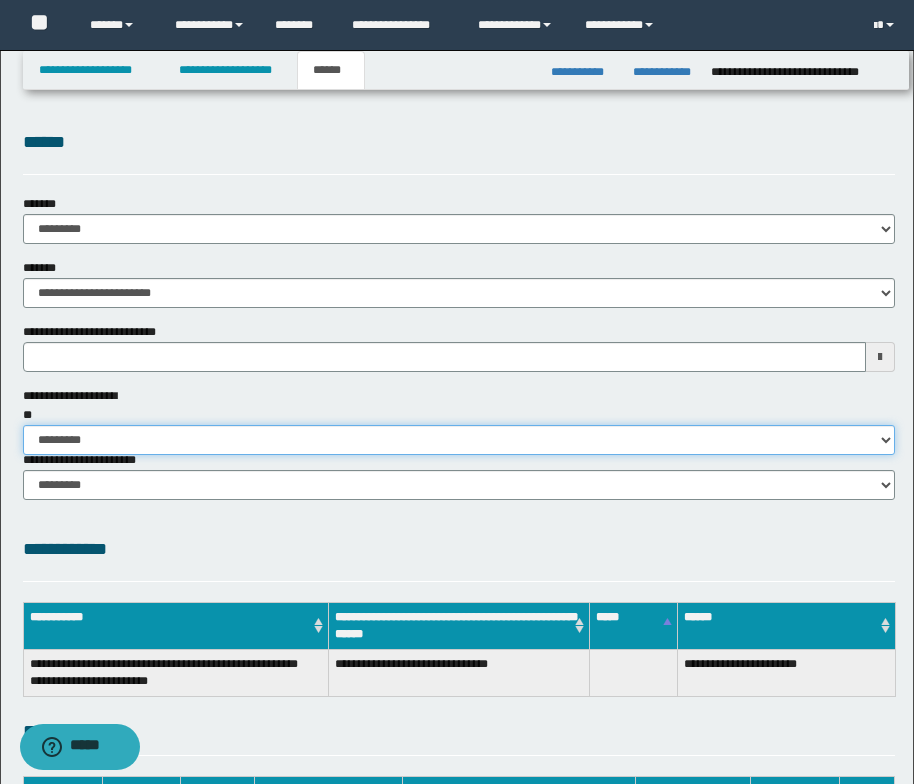 click on "*********
**
**" at bounding box center [459, 440] 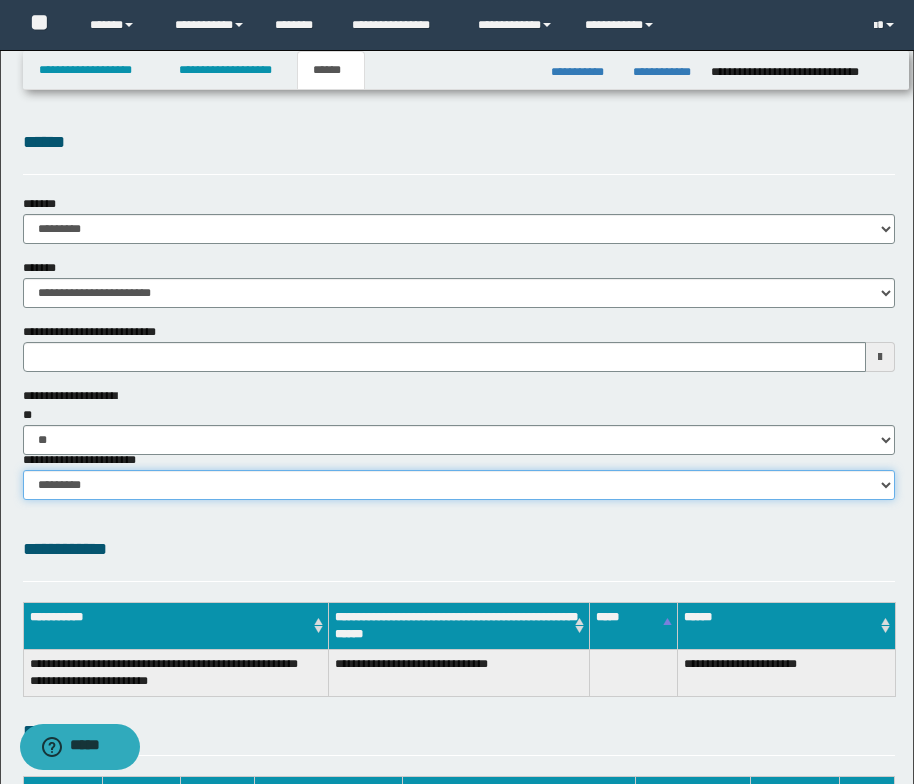 click on "*********
*********
*********" at bounding box center [459, 485] 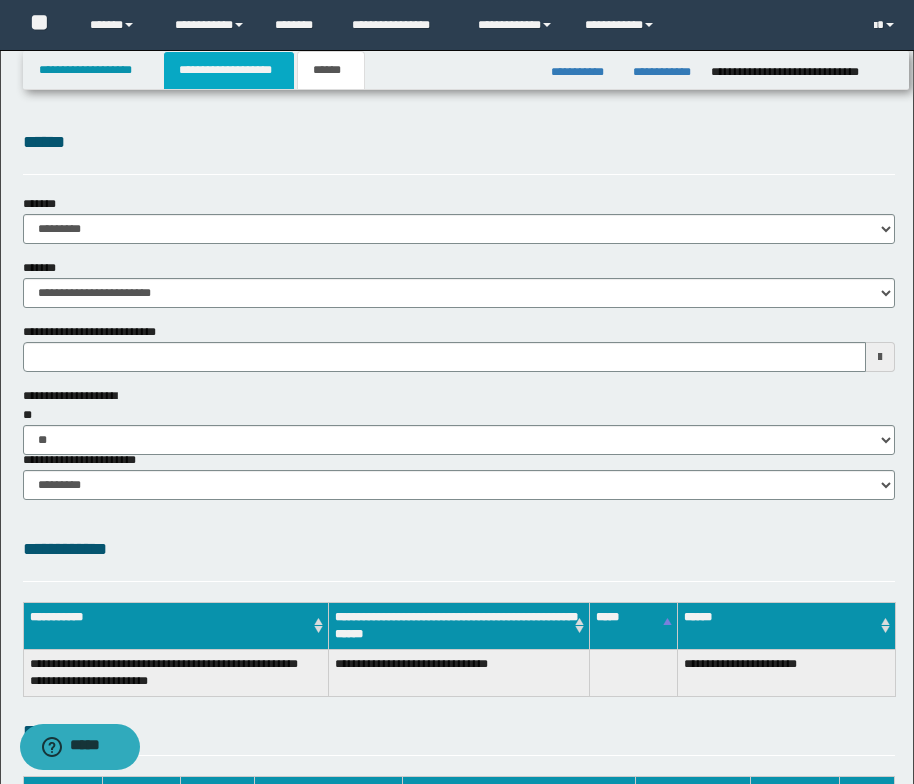 click on "**********" at bounding box center (229, 70) 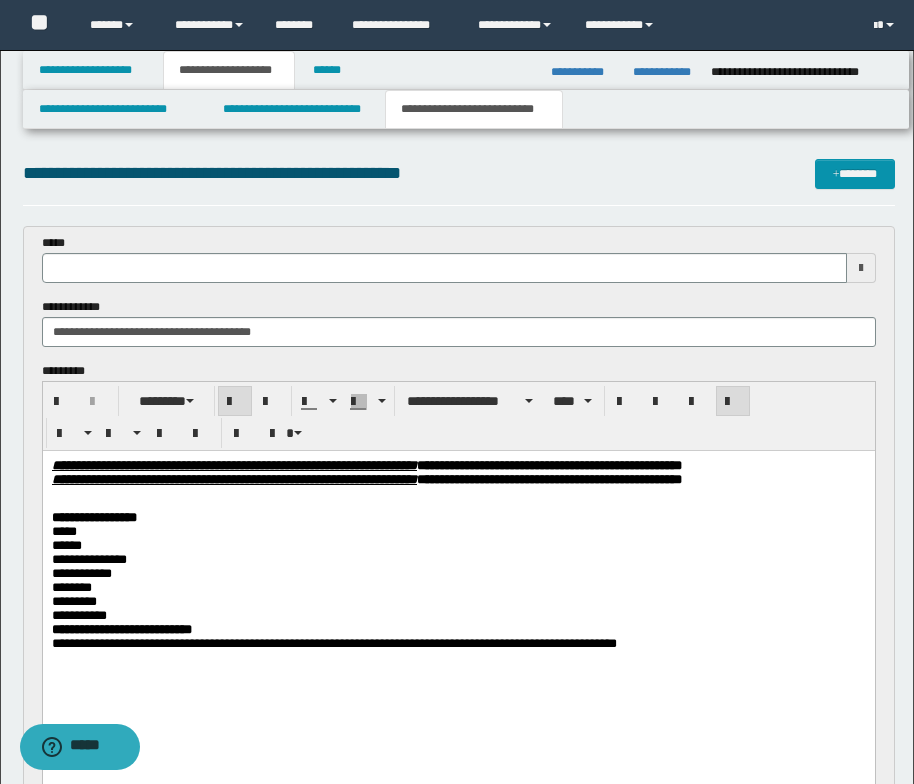 type 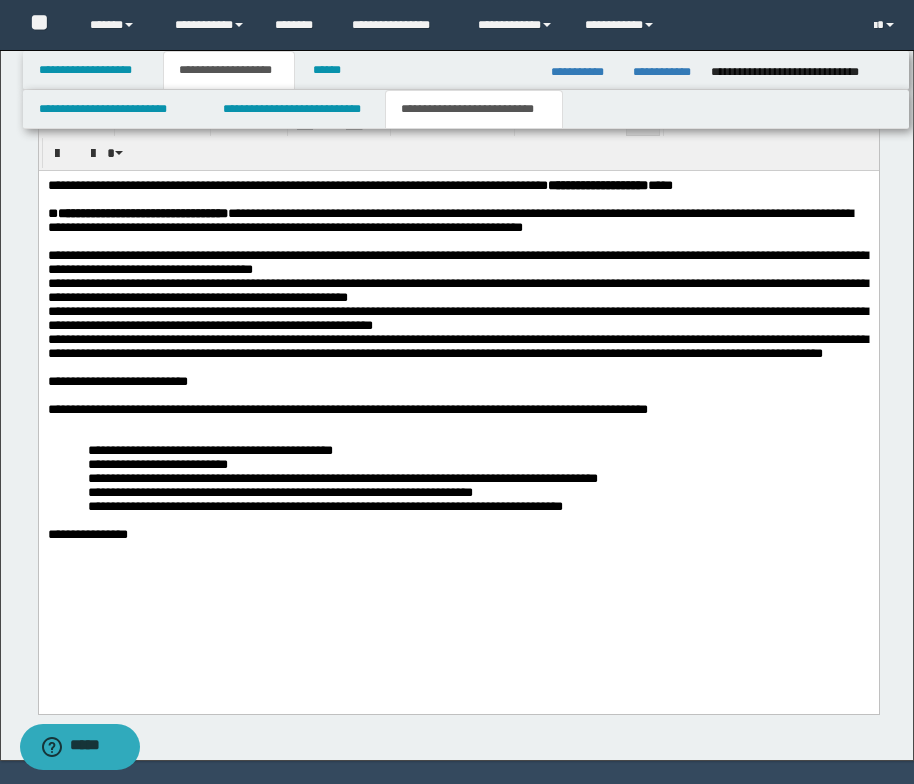 scroll, scrollTop: 2484, scrollLeft: 0, axis: vertical 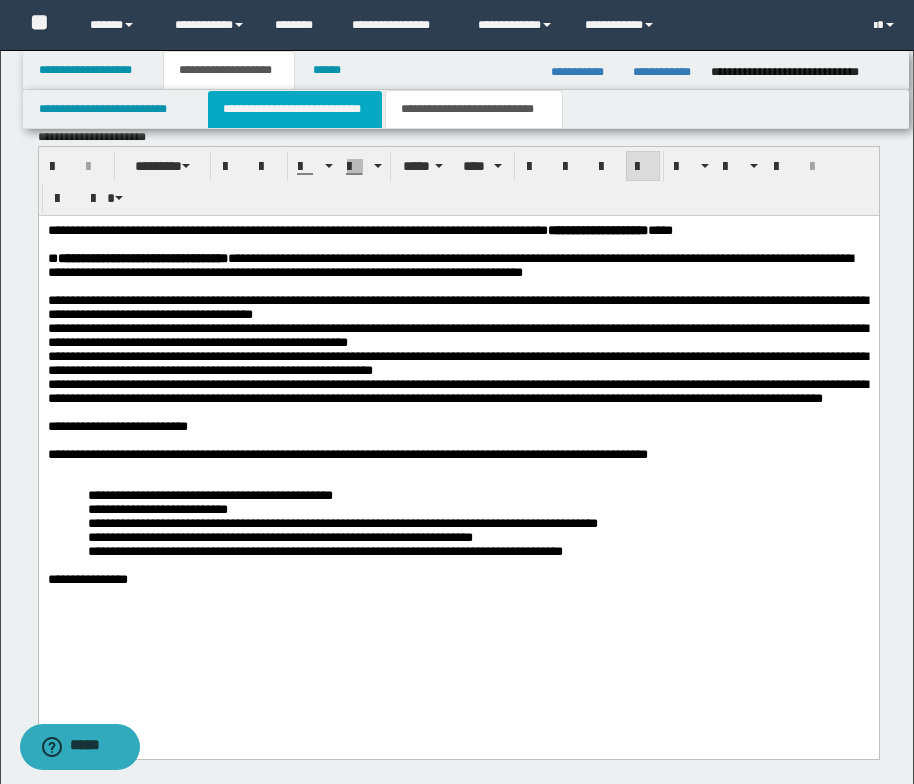click on "**********" at bounding box center [295, 109] 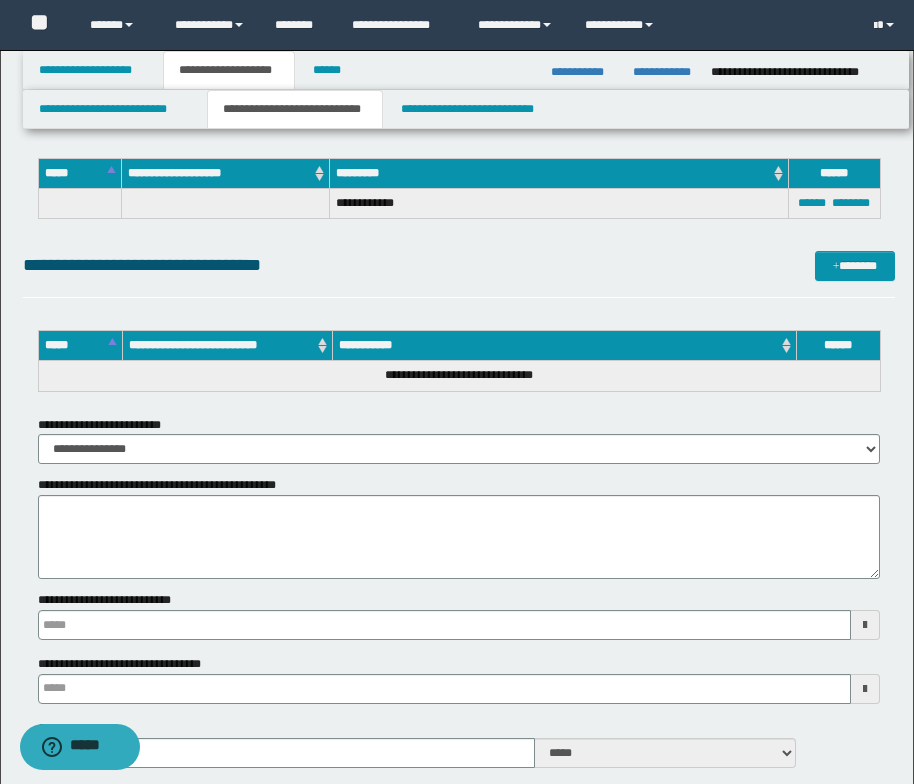 scroll, scrollTop: 2808, scrollLeft: 0, axis: vertical 